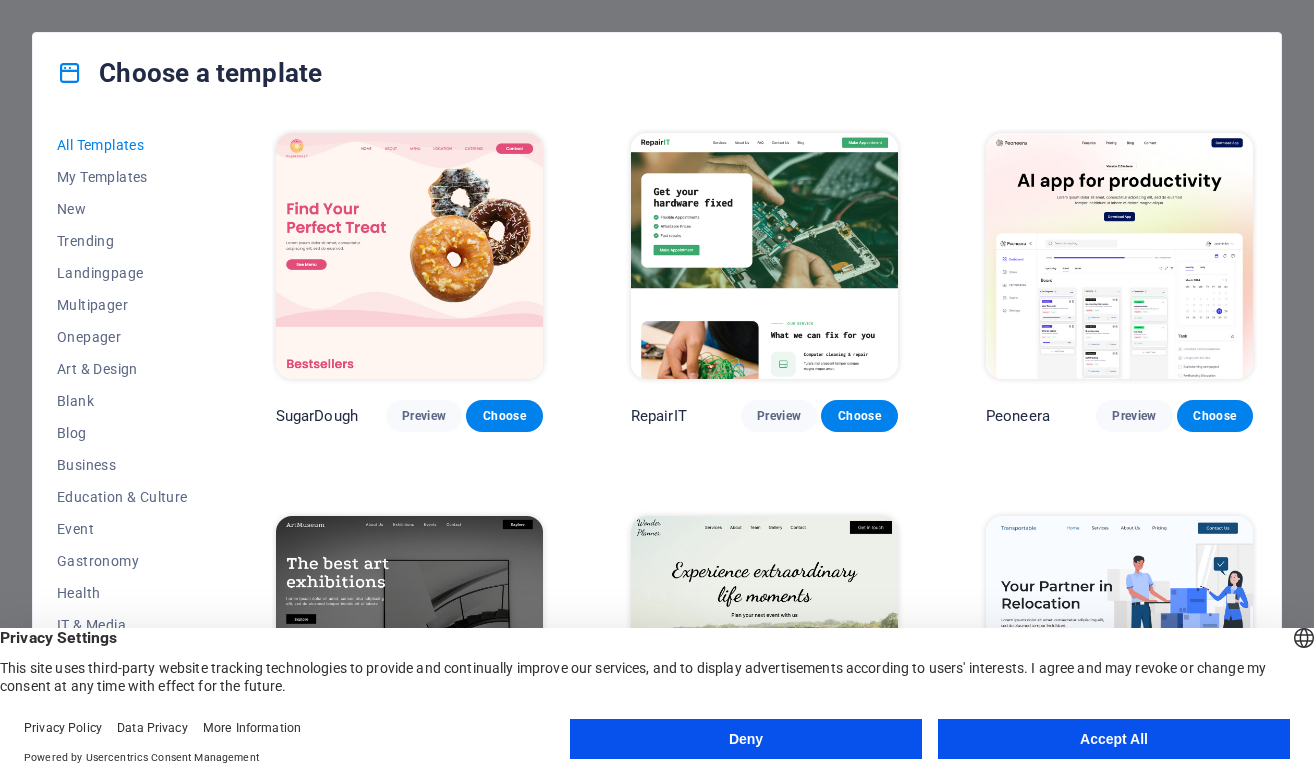 scroll, scrollTop: 0, scrollLeft: 0, axis: both 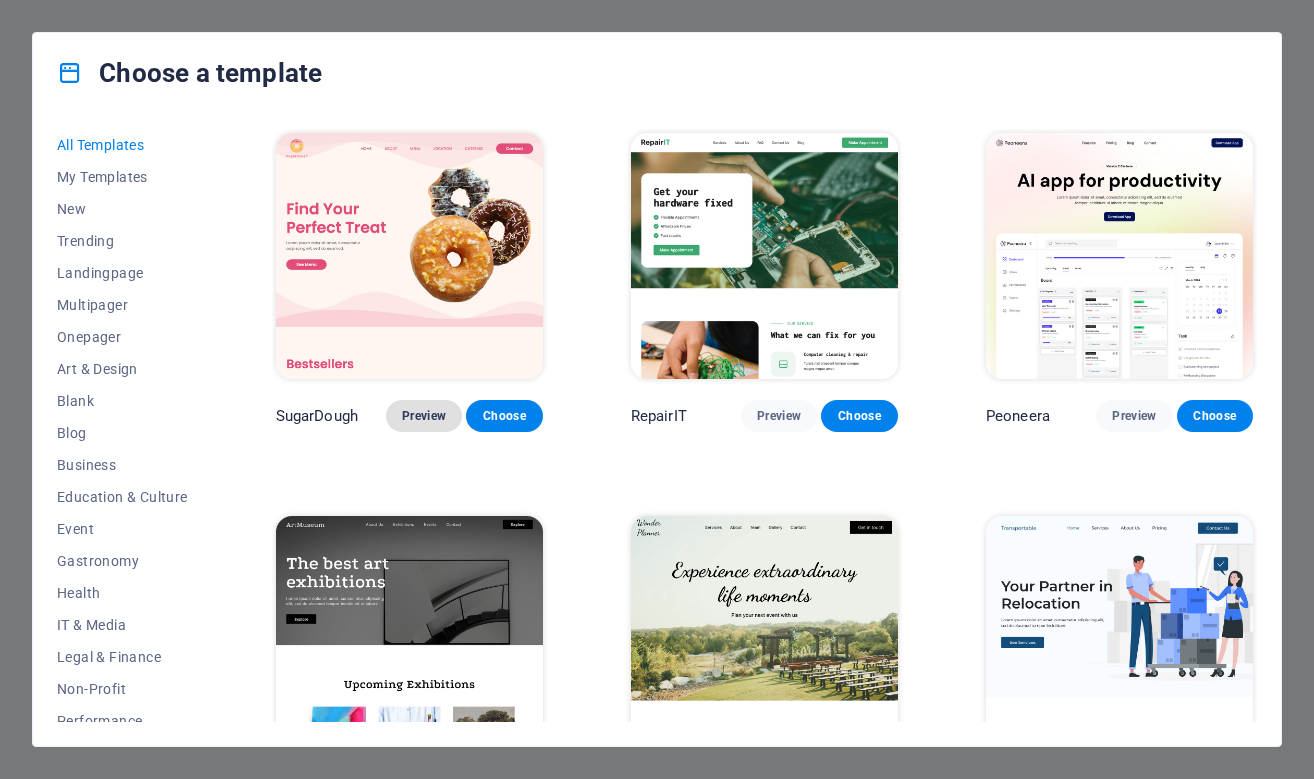 click on "Preview" at bounding box center [424, 416] 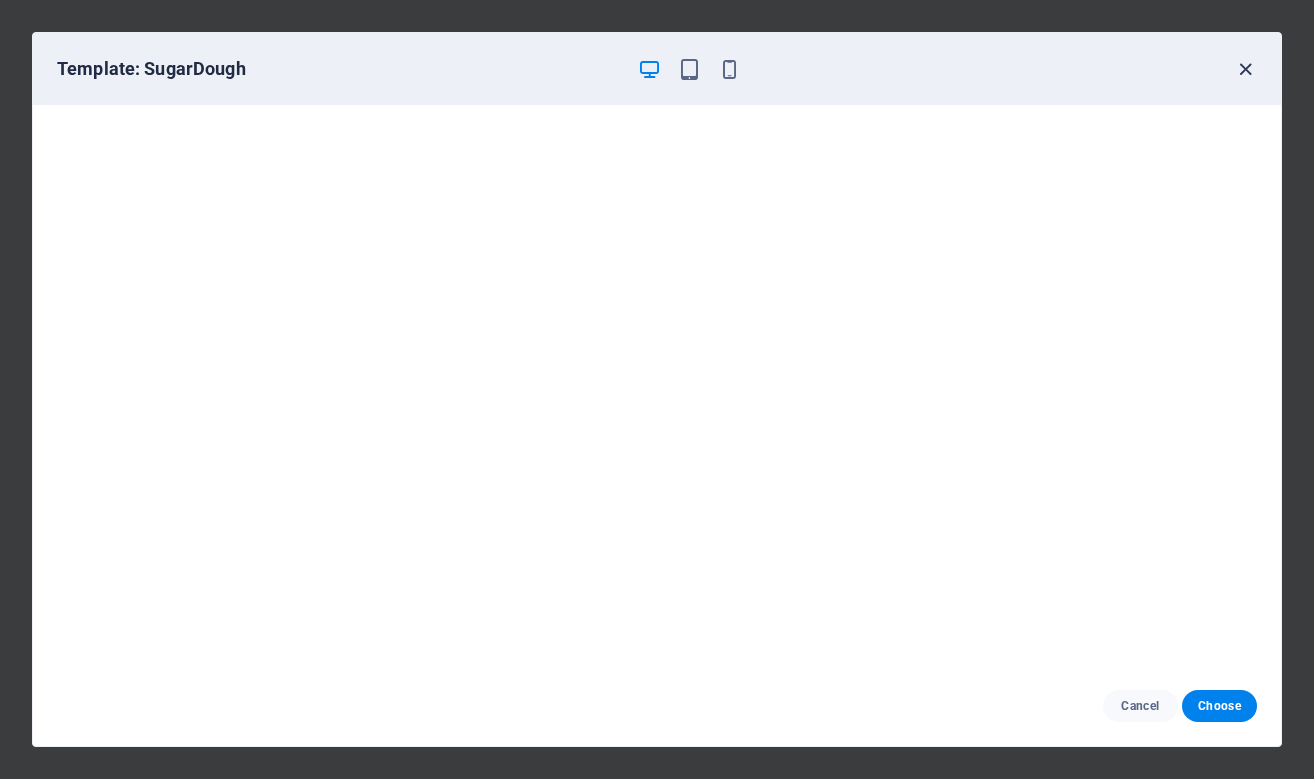 click at bounding box center [1245, 69] 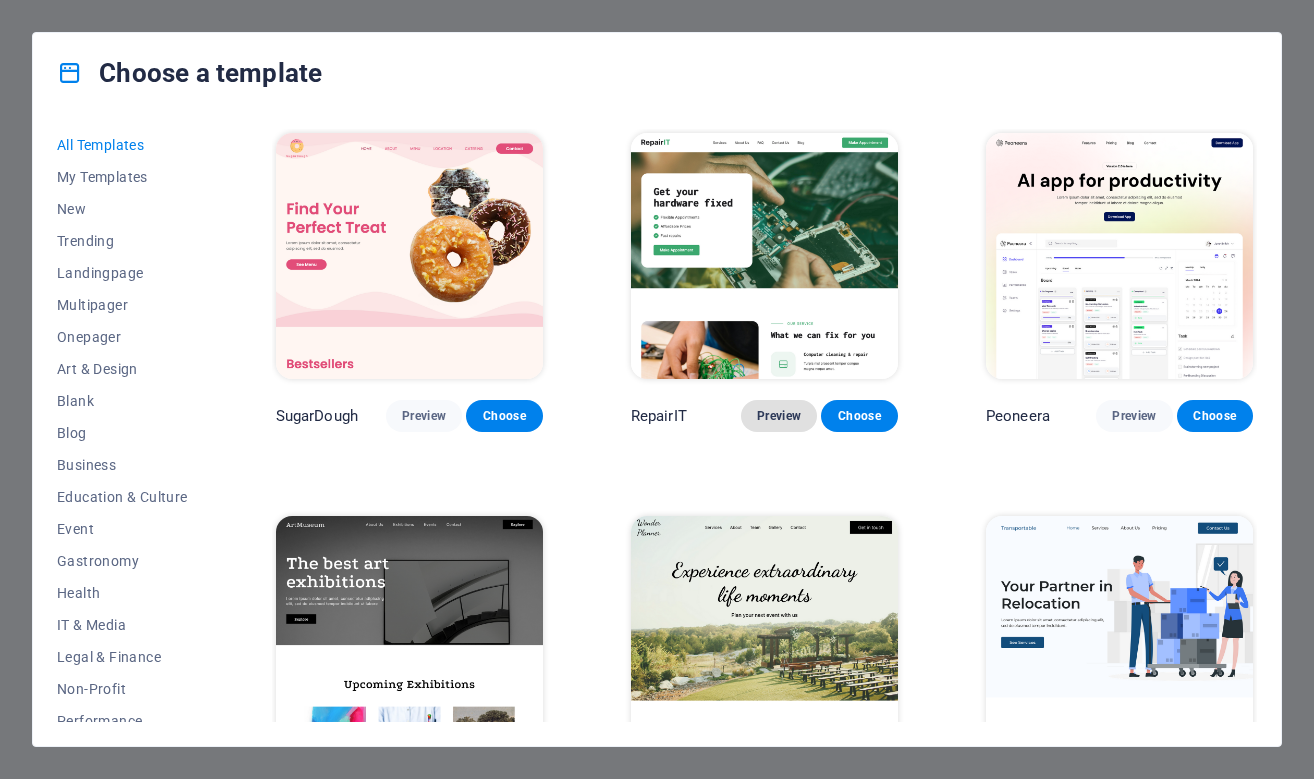 click on "Preview" at bounding box center (779, 416) 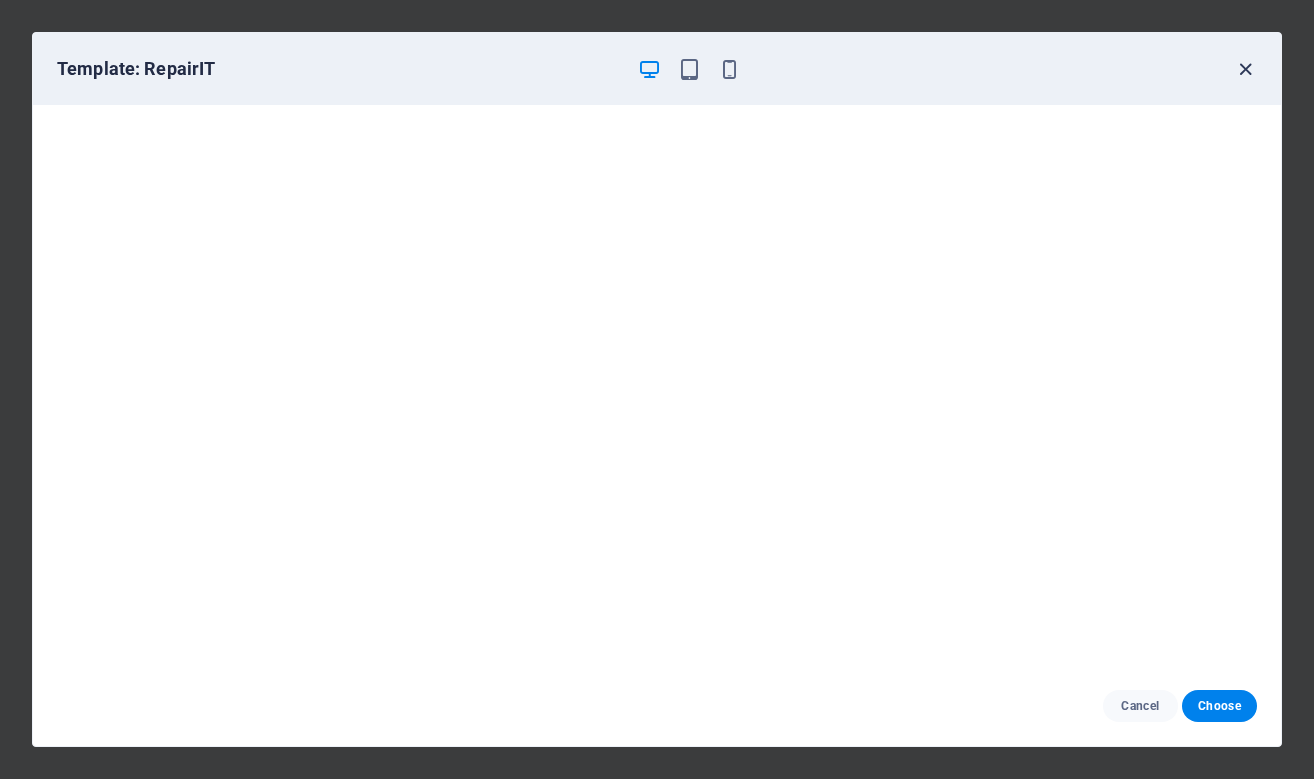 click on "Template: RepairIT" at bounding box center [657, 69] 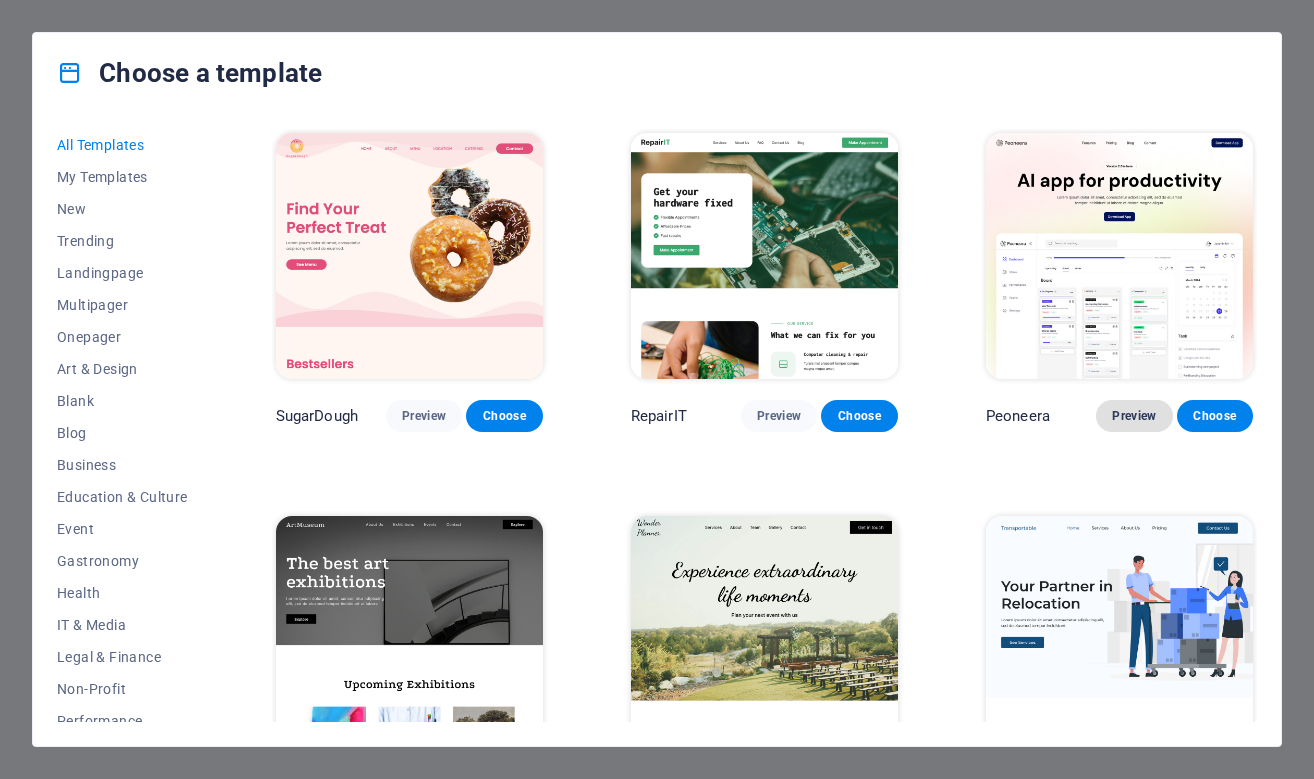 click on "Preview" at bounding box center (1134, 416) 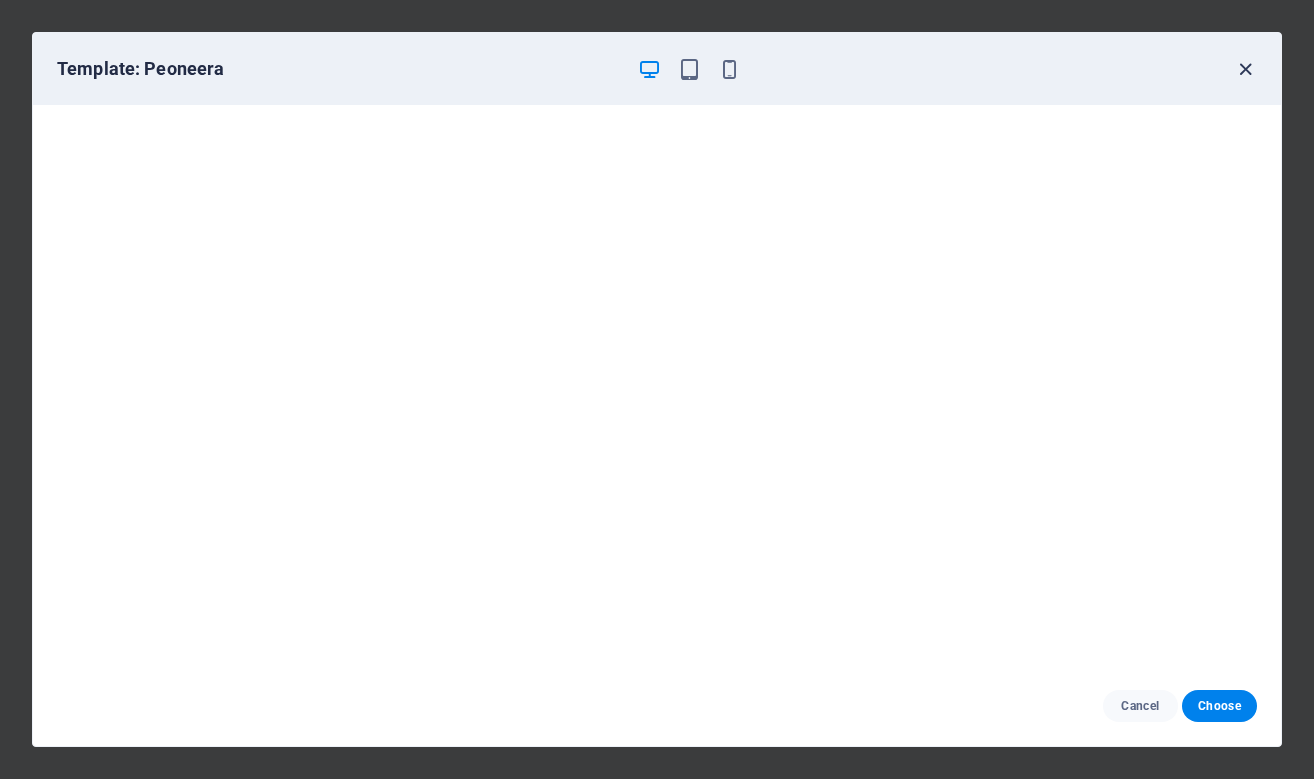 click at bounding box center (1245, 69) 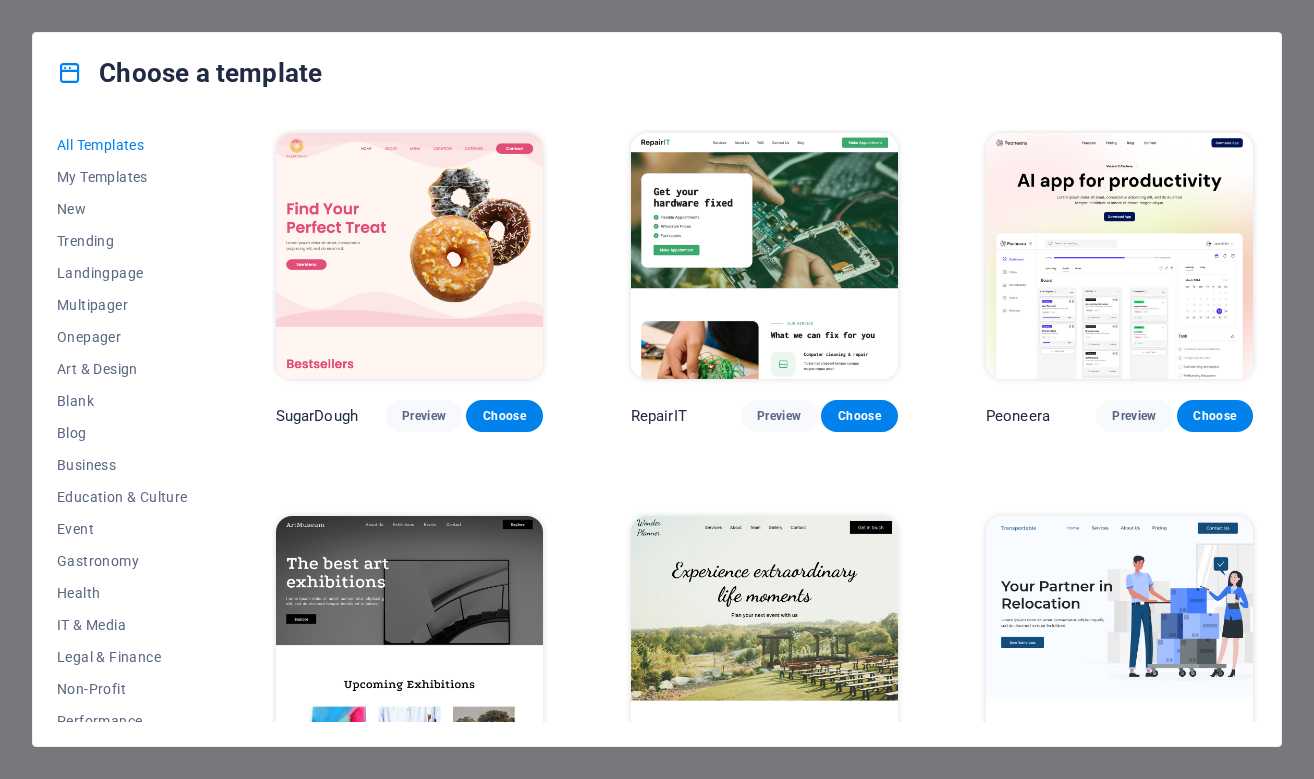 click on "Preview" at bounding box center [424, 799] 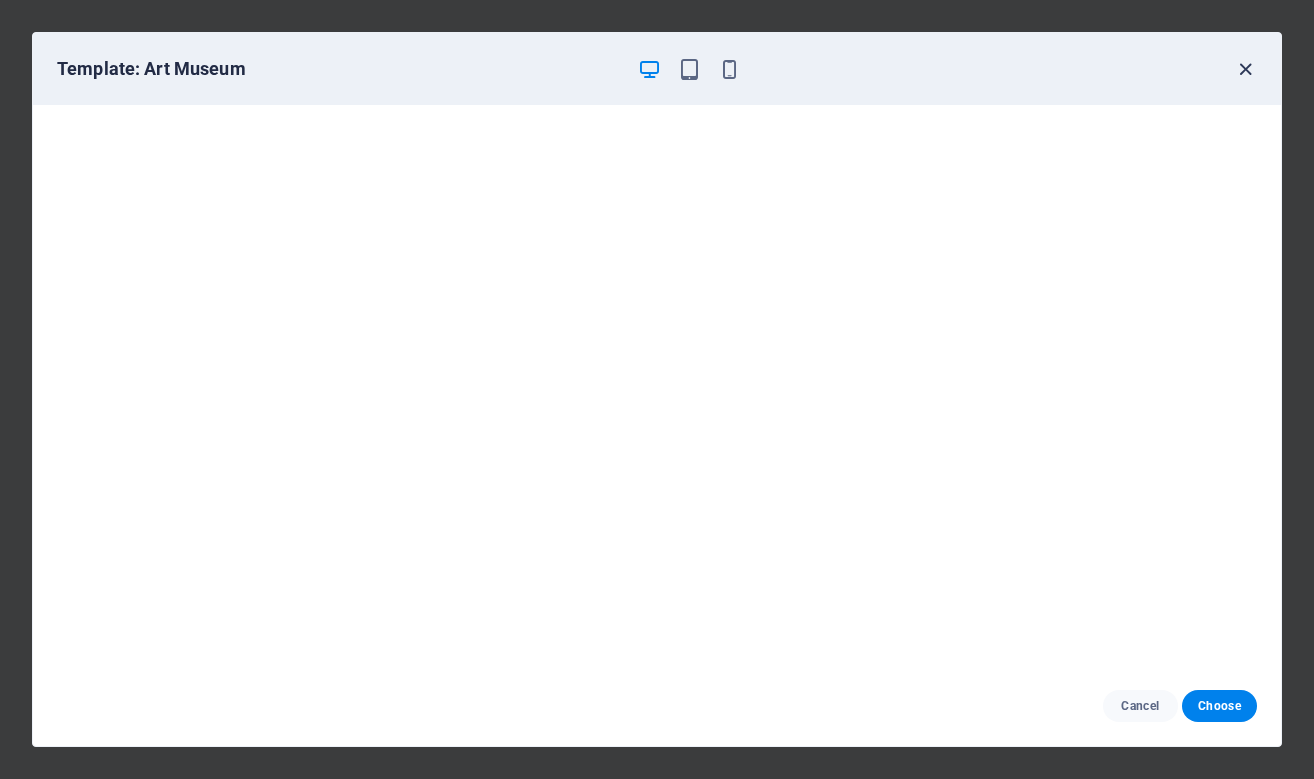 click at bounding box center [1245, 69] 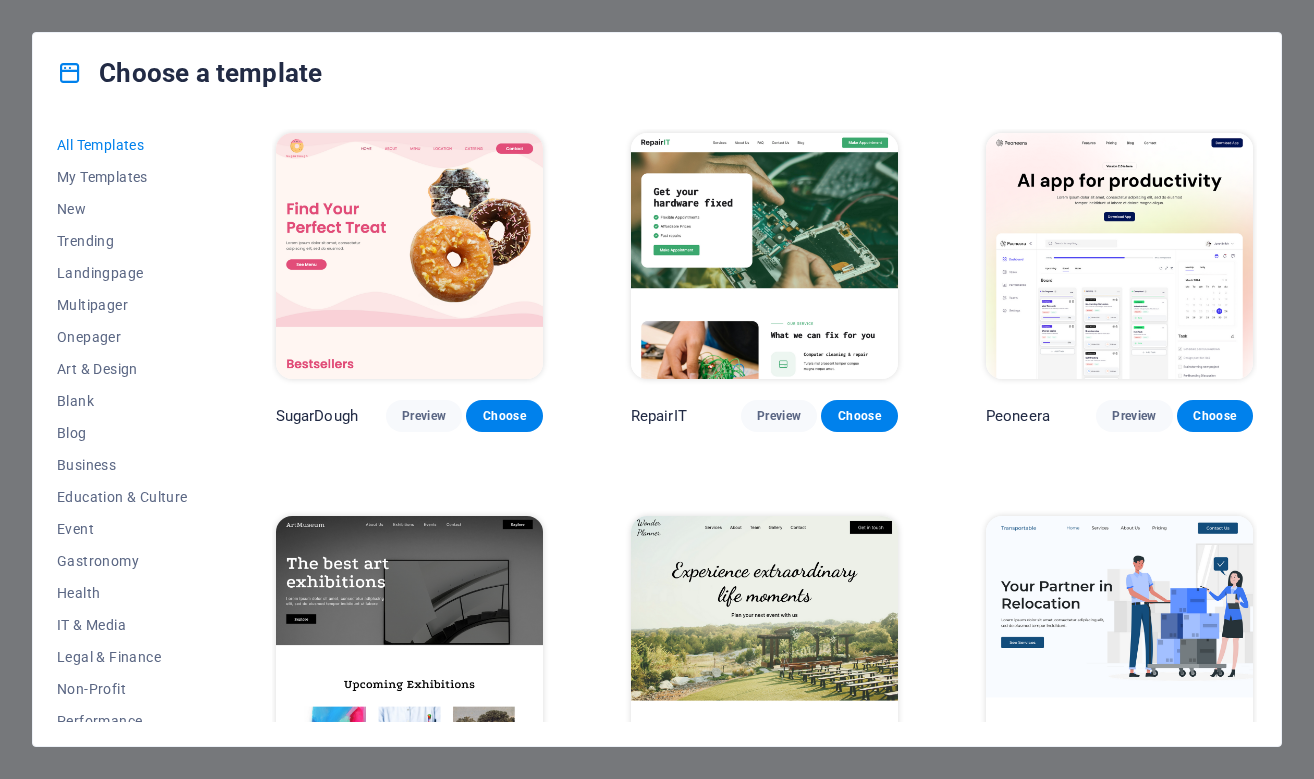click on "Preview" at bounding box center [779, 799] 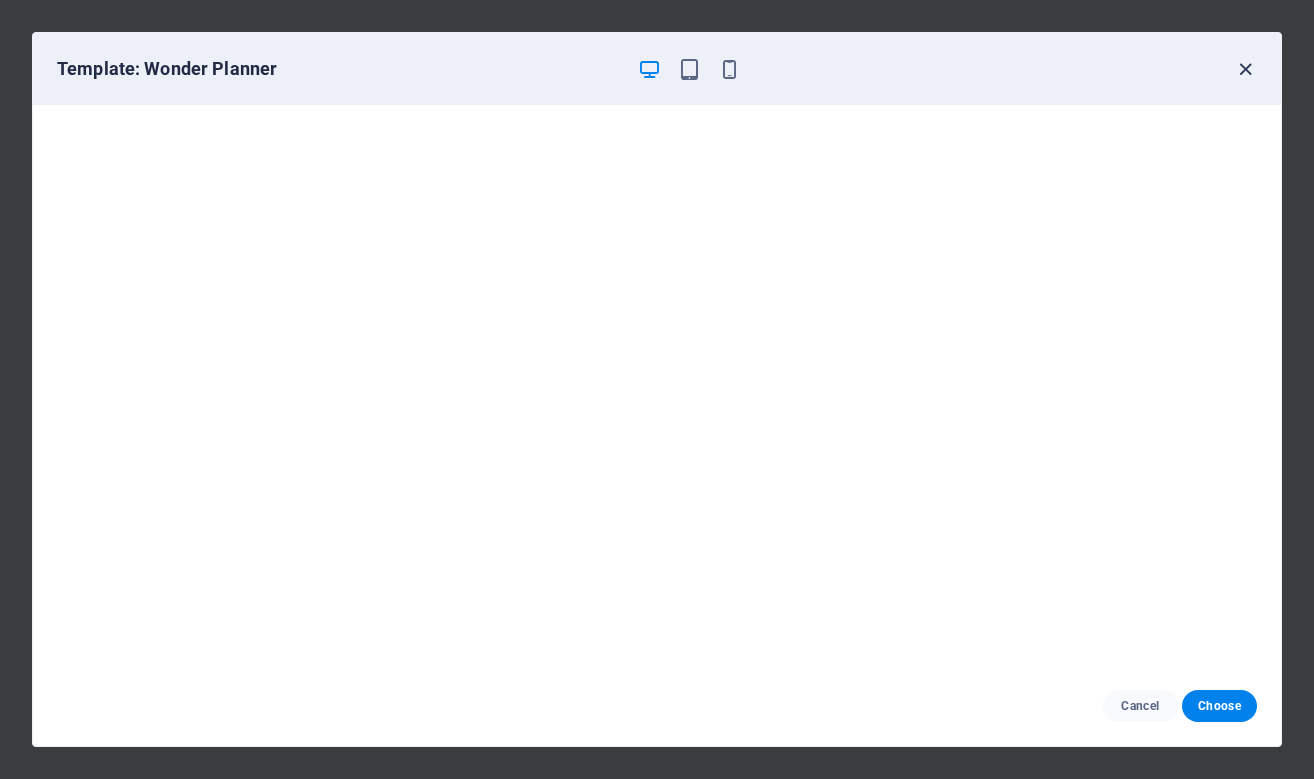 click at bounding box center (1245, 69) 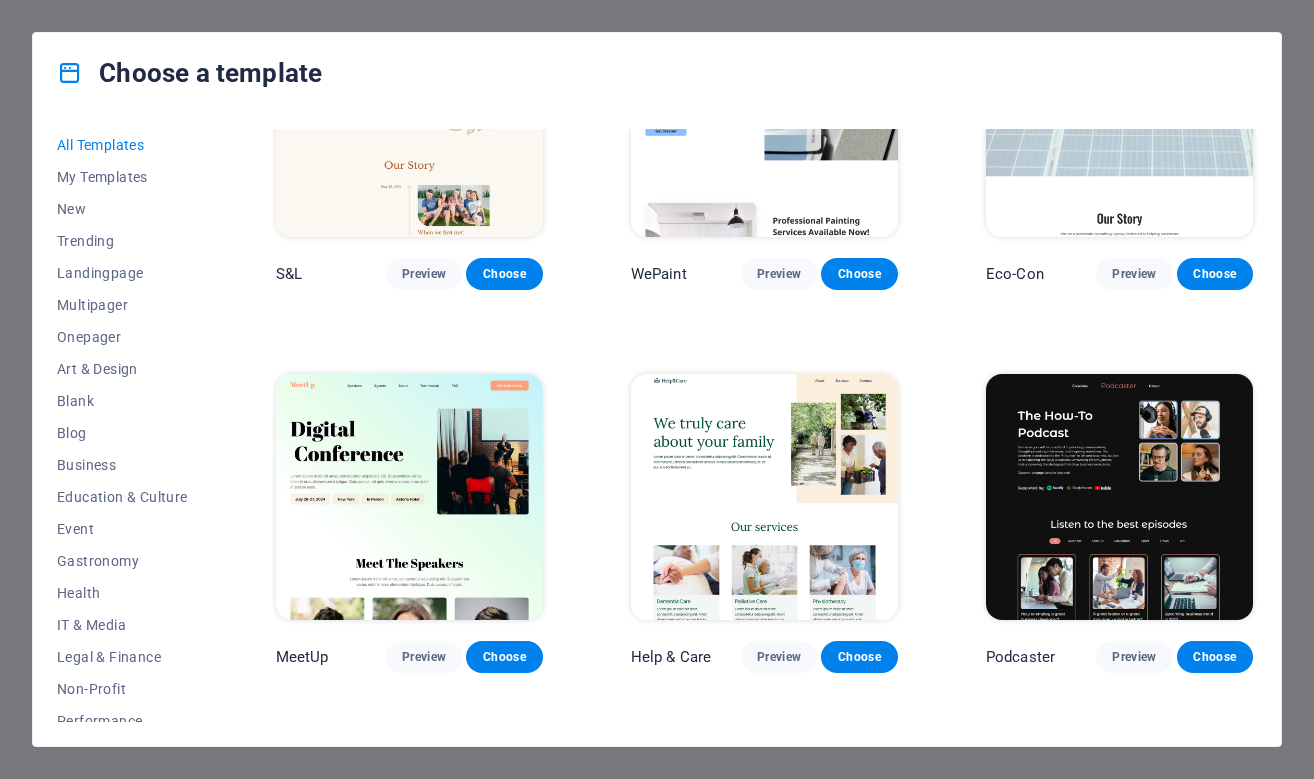 scroll, scrollTop: 1000, scrollLeft: 0, axis: vertical 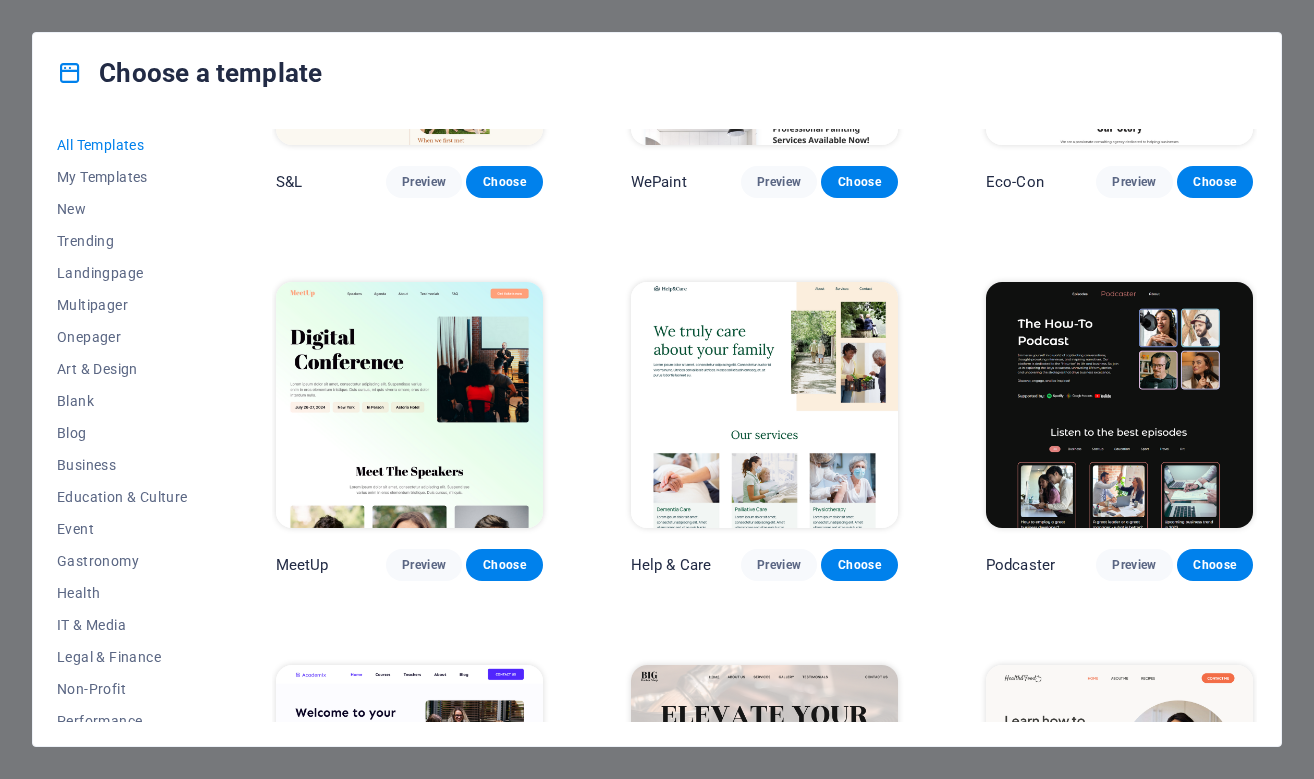 click on "Preview" at bounding box center (779, 2489) 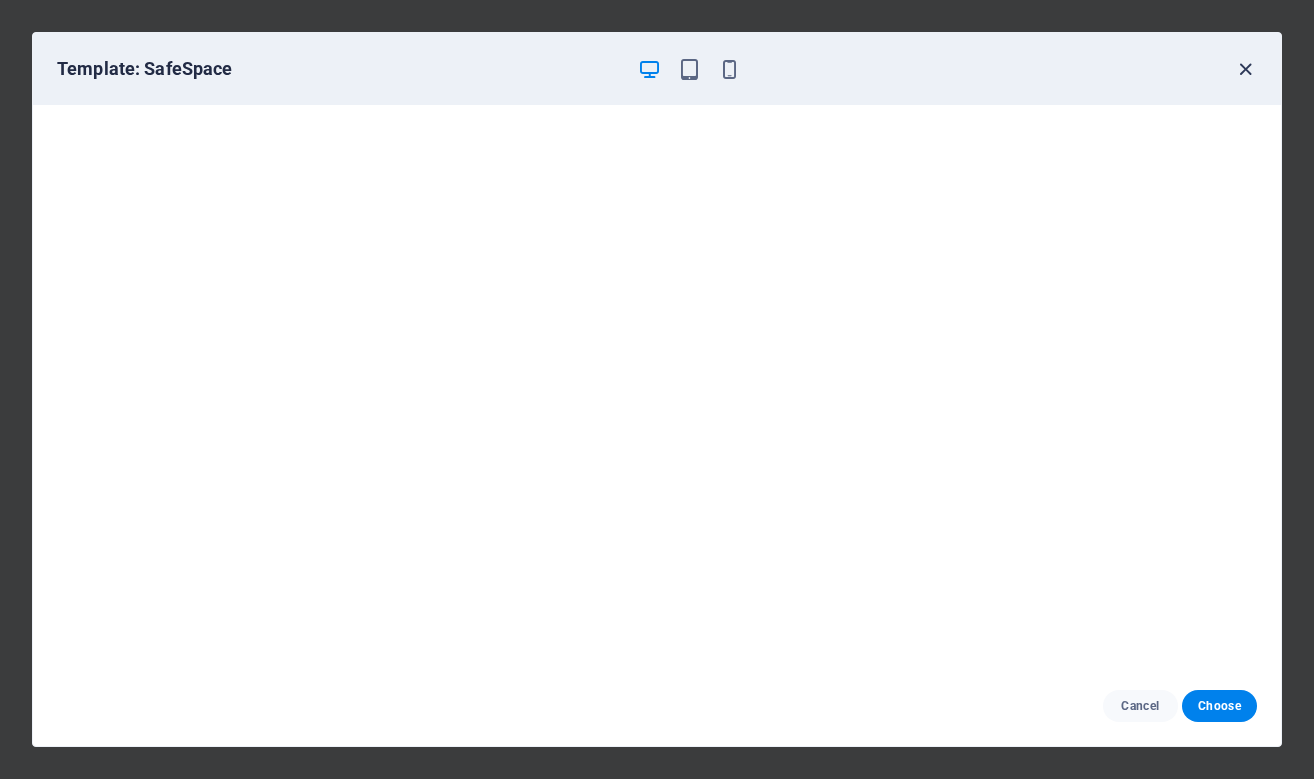 click at bounding box center (1245, 69) 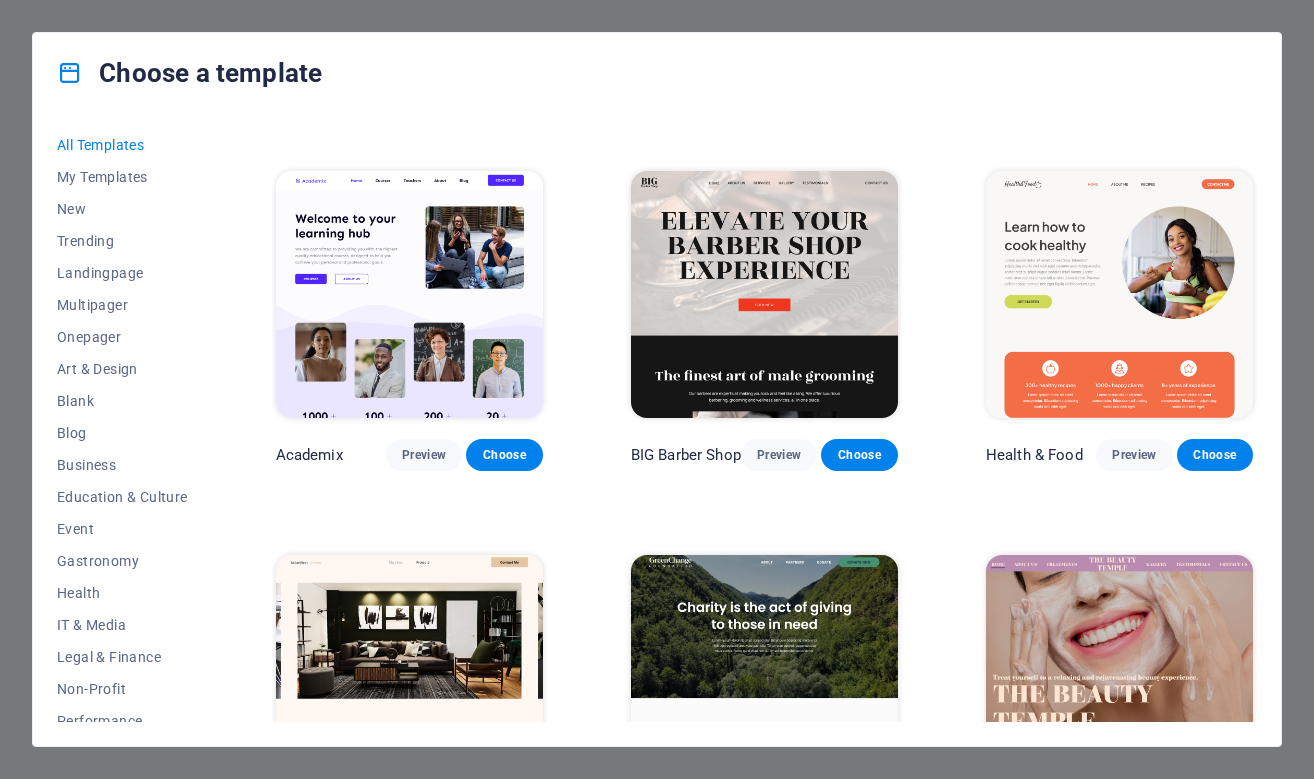 scroll, scrollTop: 1500, scrollLeft: 0, axis: vertical 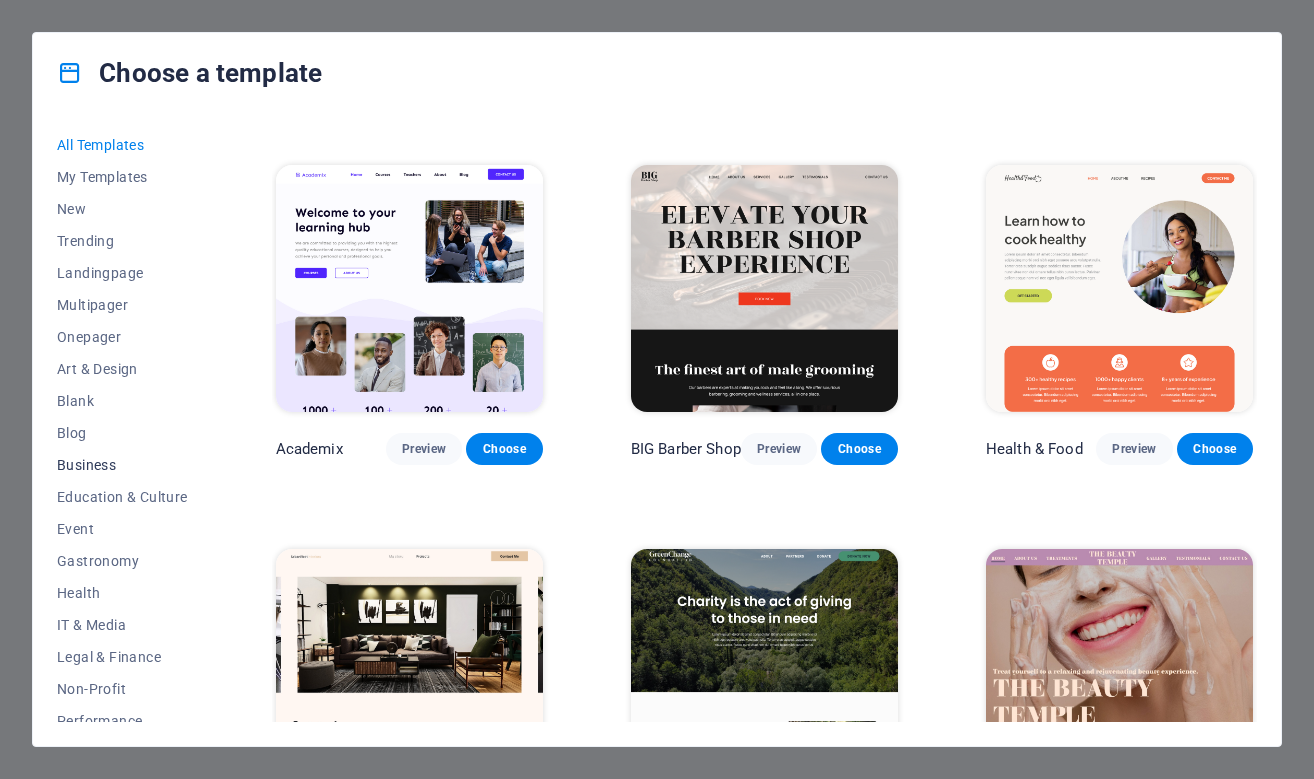 click on "Business" at bounding box center (122, 465) 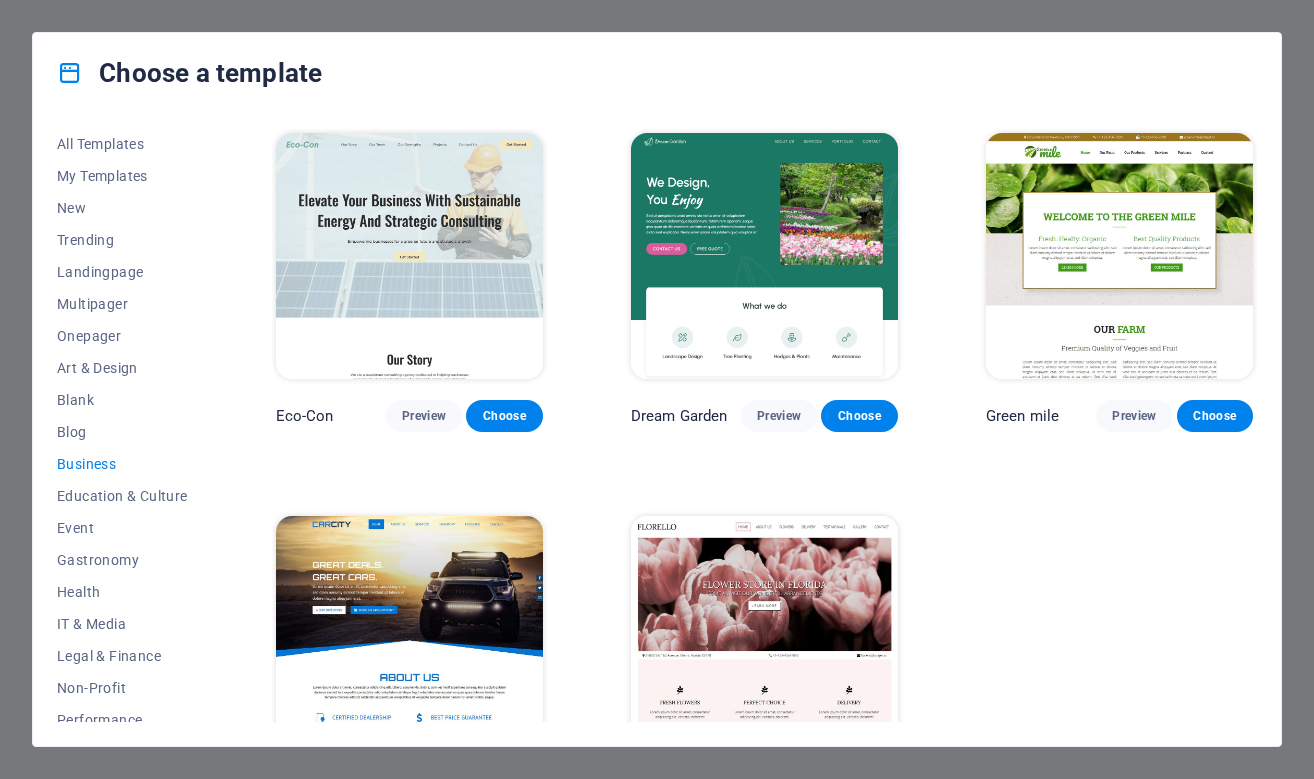 scroll, scrollTop: 0, scrollLeft: 0, axis: both 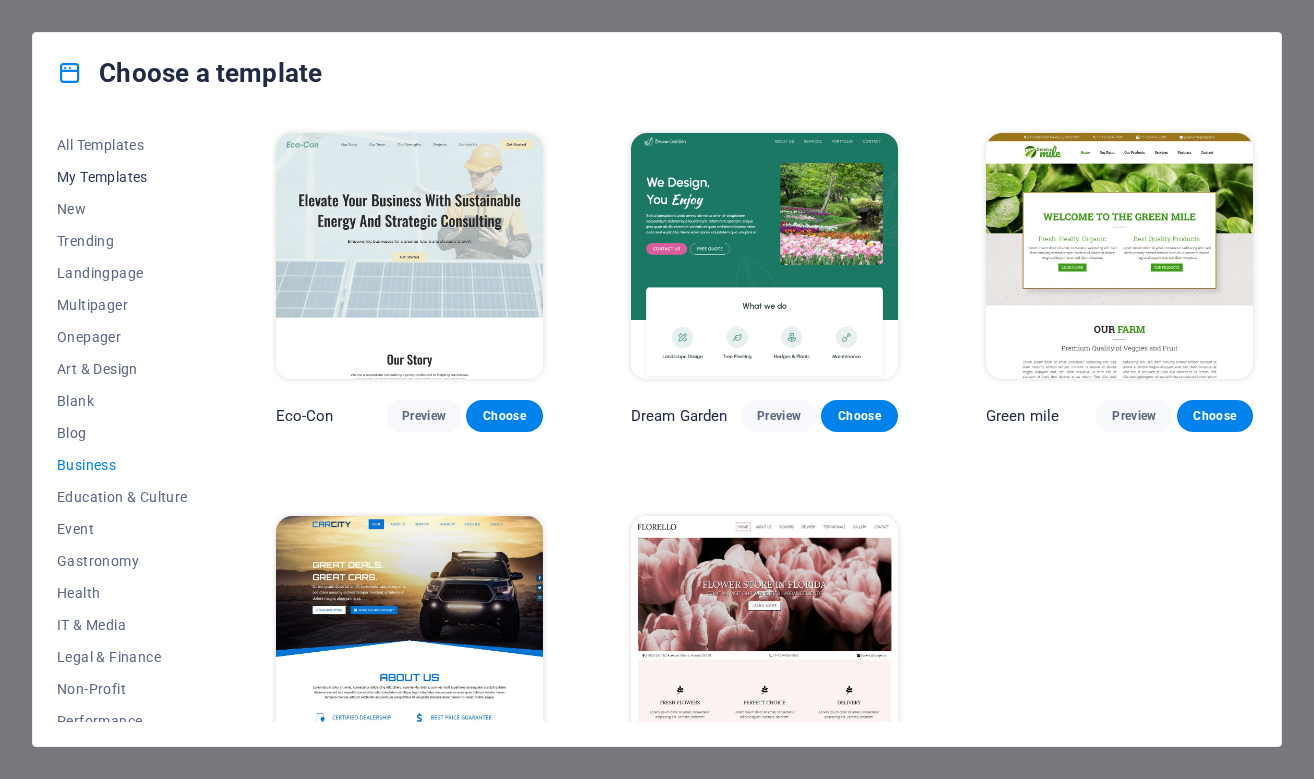 click on "My Templates" at bounding box center [122, 177] 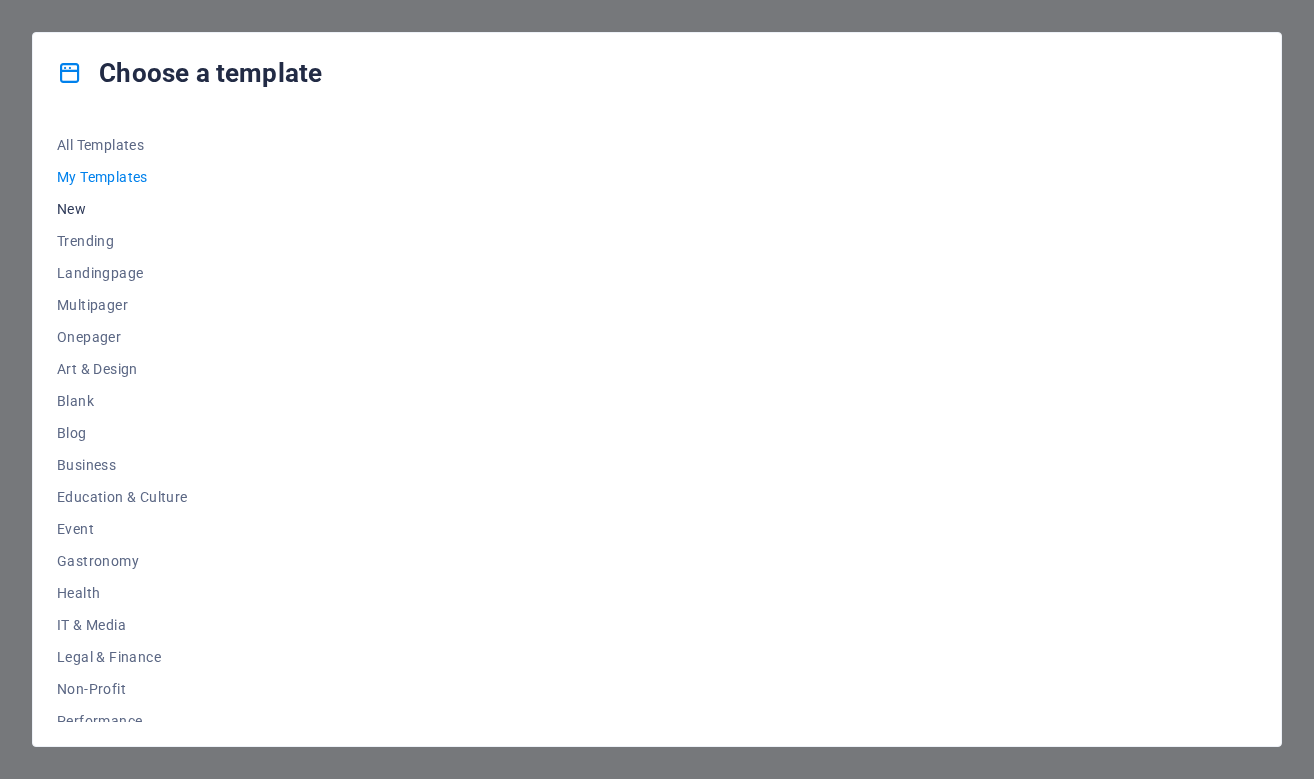 click on "New" at bounding box center (122, 209) 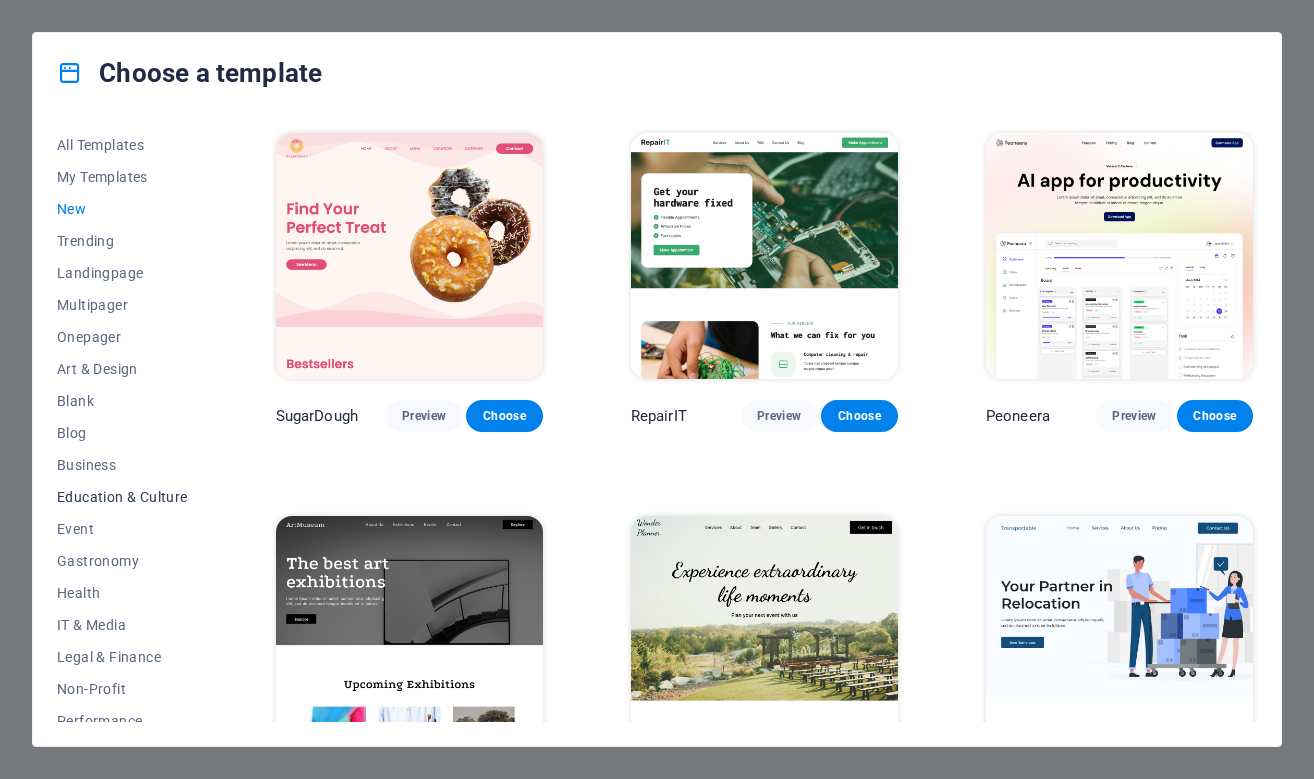 click on "Education & Culture" at bounding box center [122, 497] 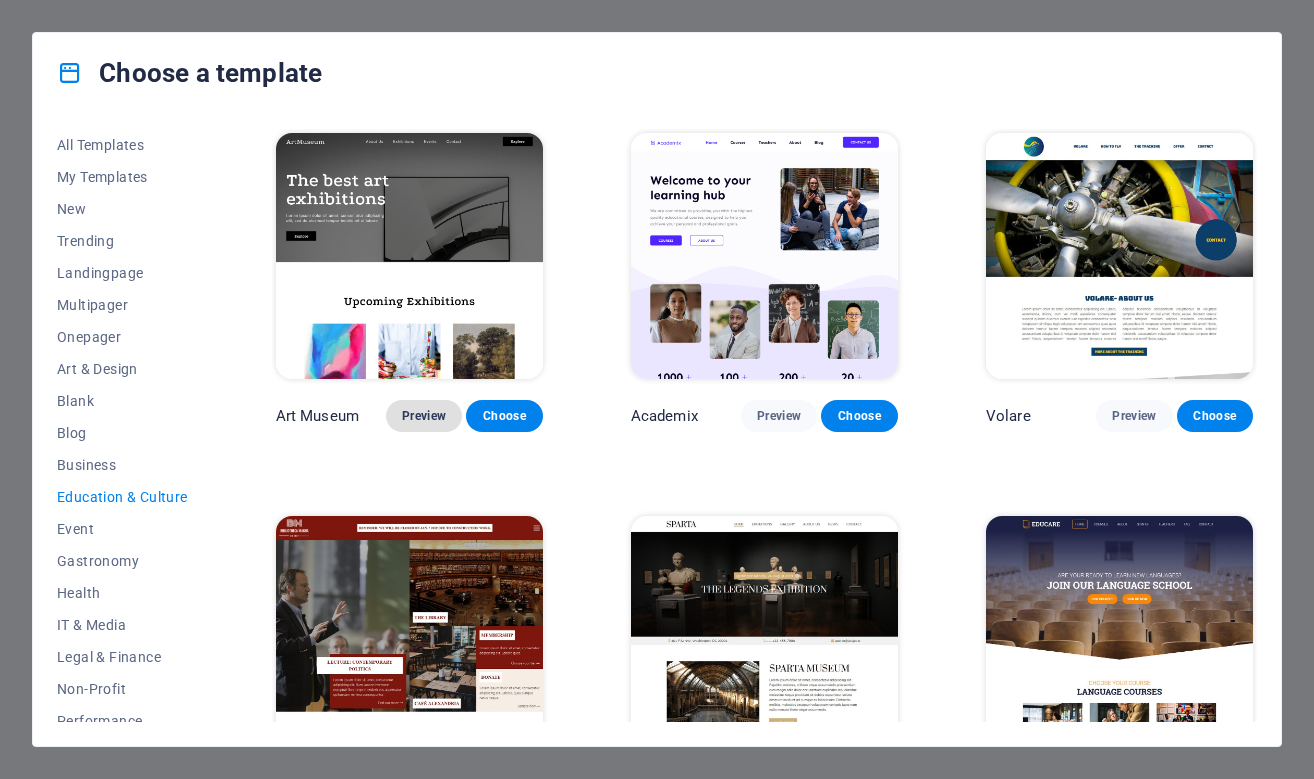 click on "Preview" at bounding box center [424, 416] 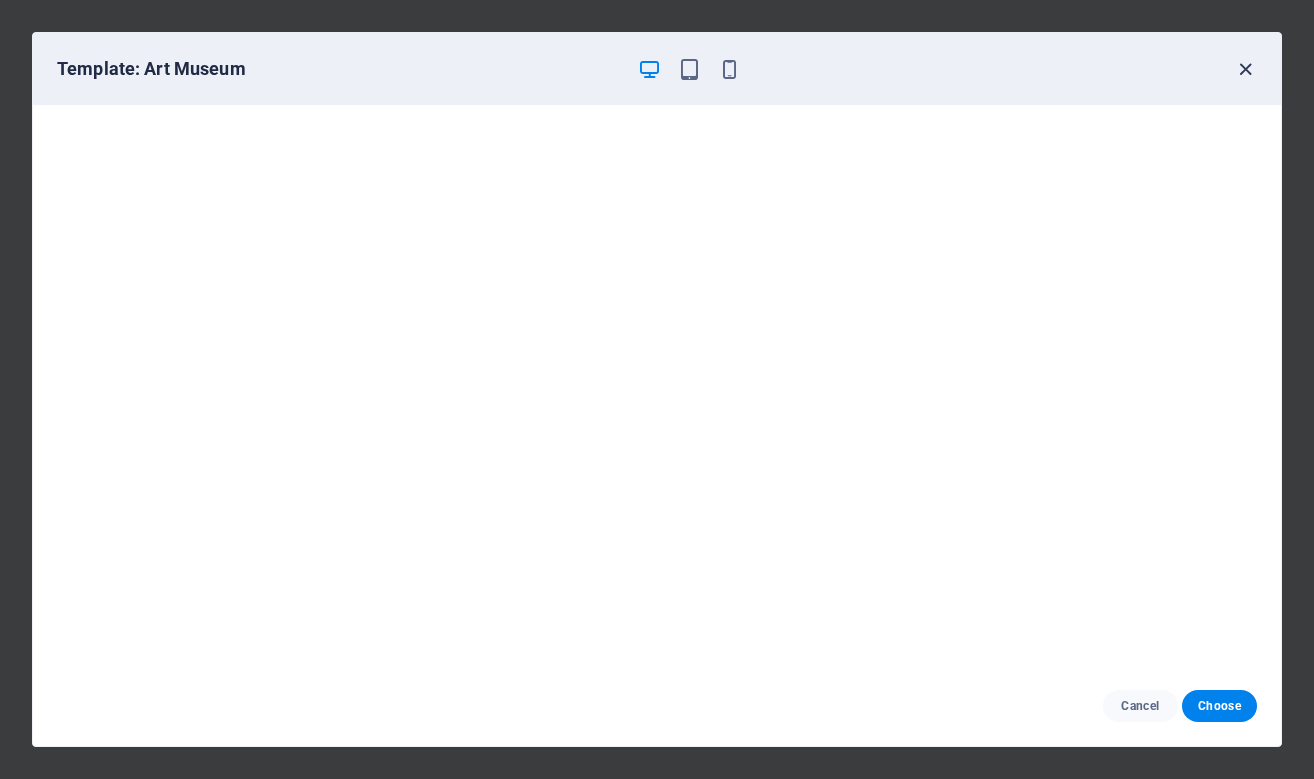 click at bounding box center [1245, 69] 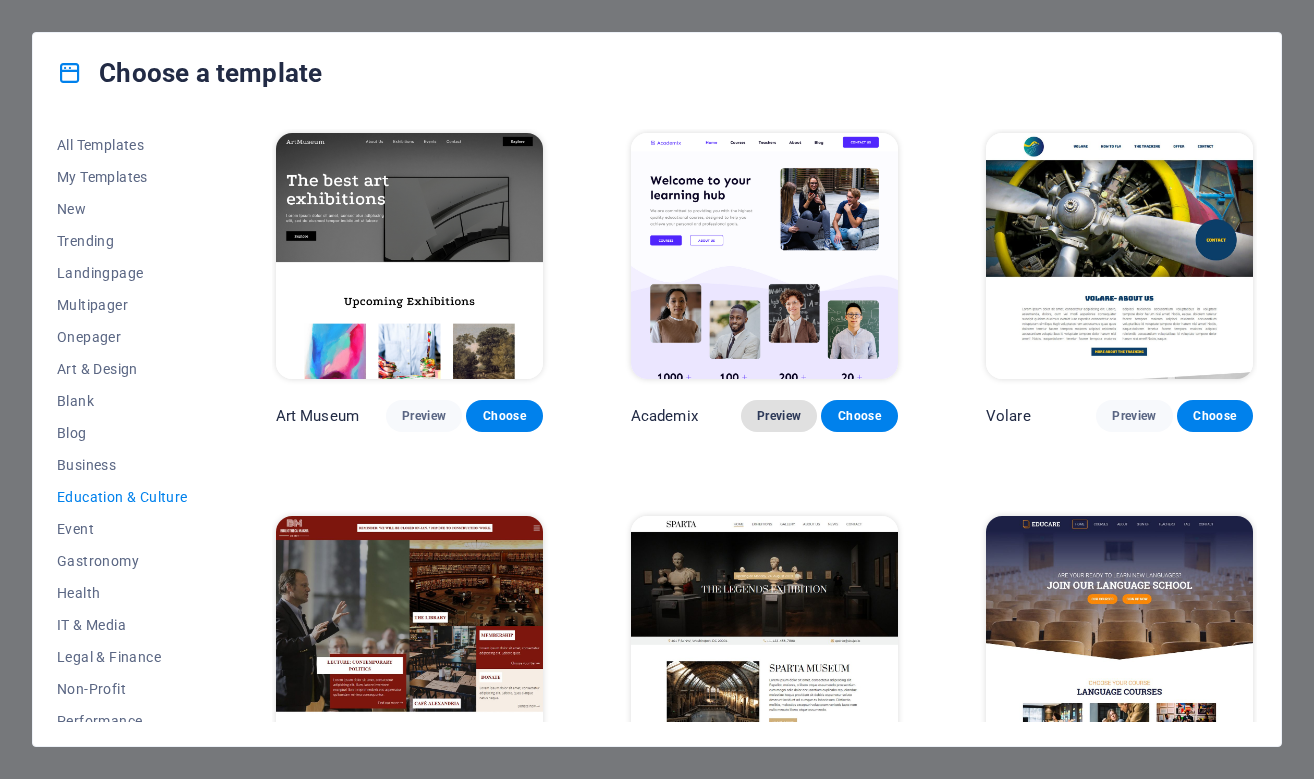 click on "Preview" at bounding box center (779, 416) 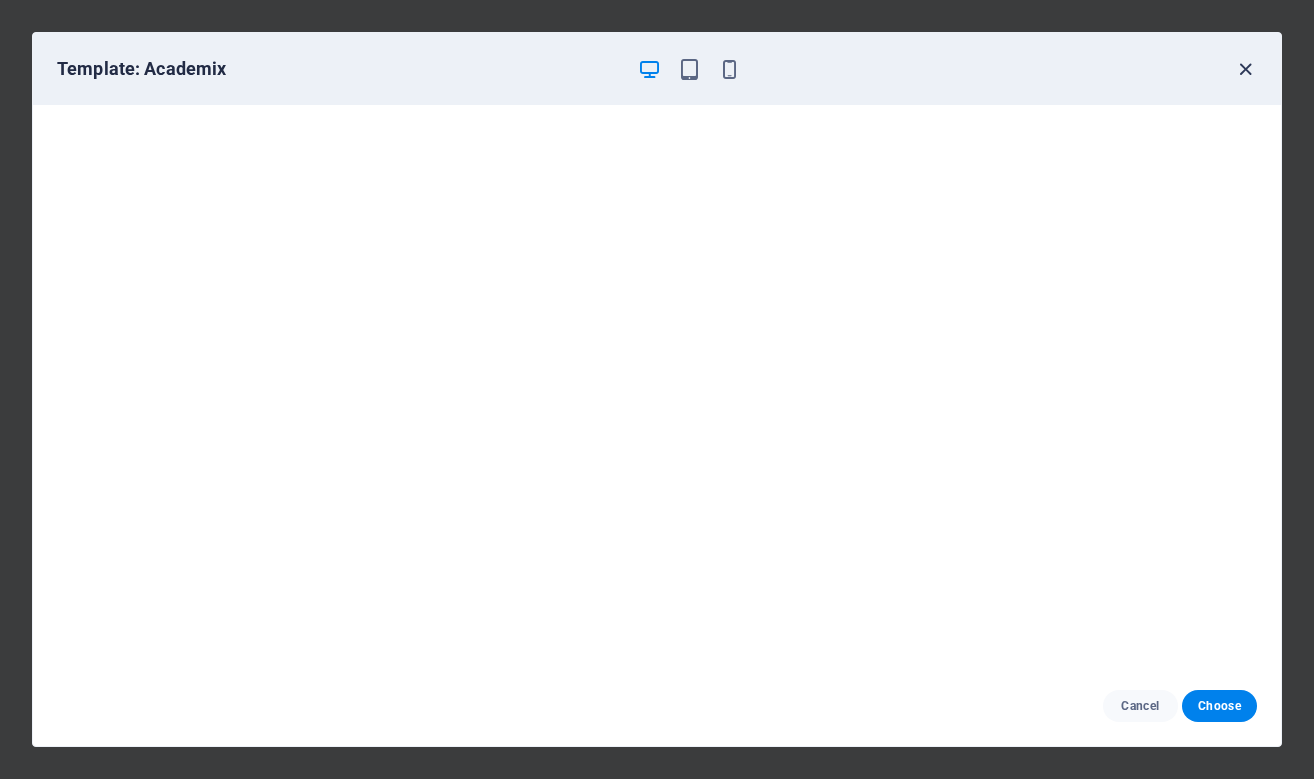 click at bounding box center [1245, 69] 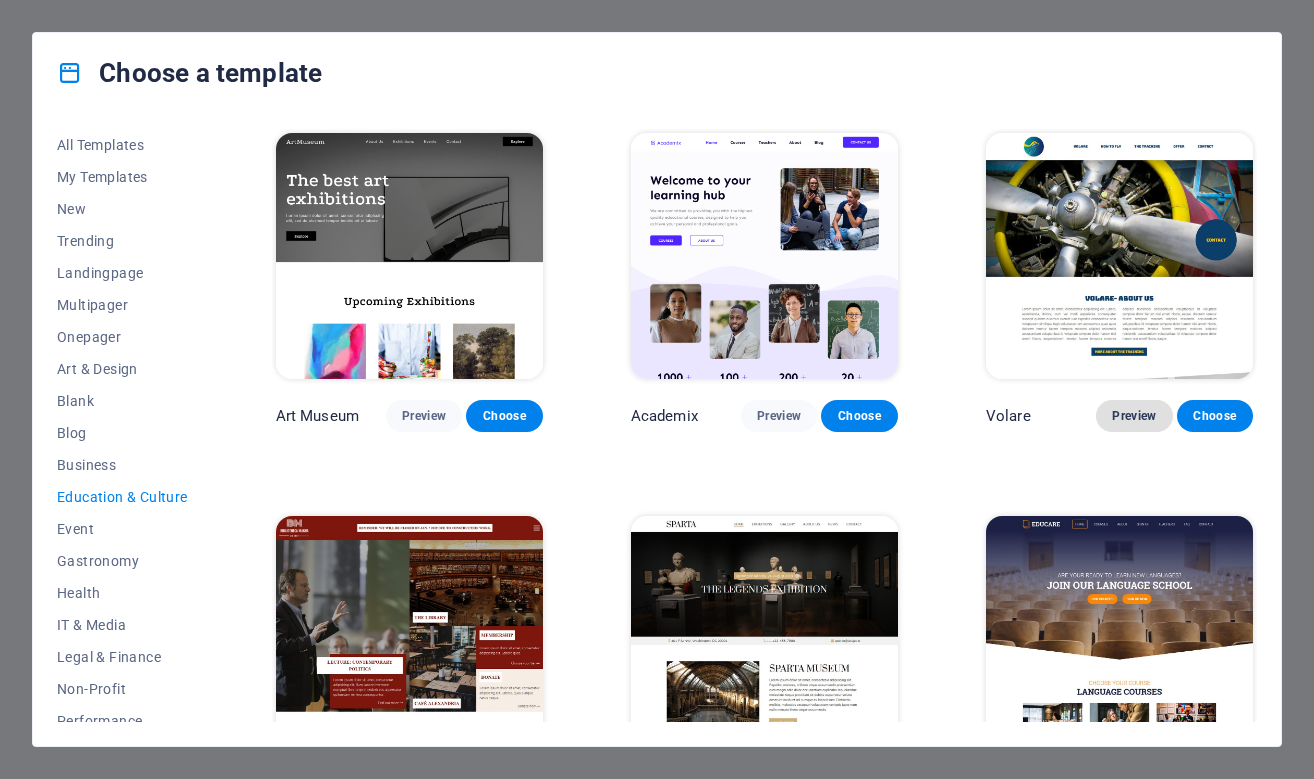click on "Preview" at bounding box center (1134, 416) 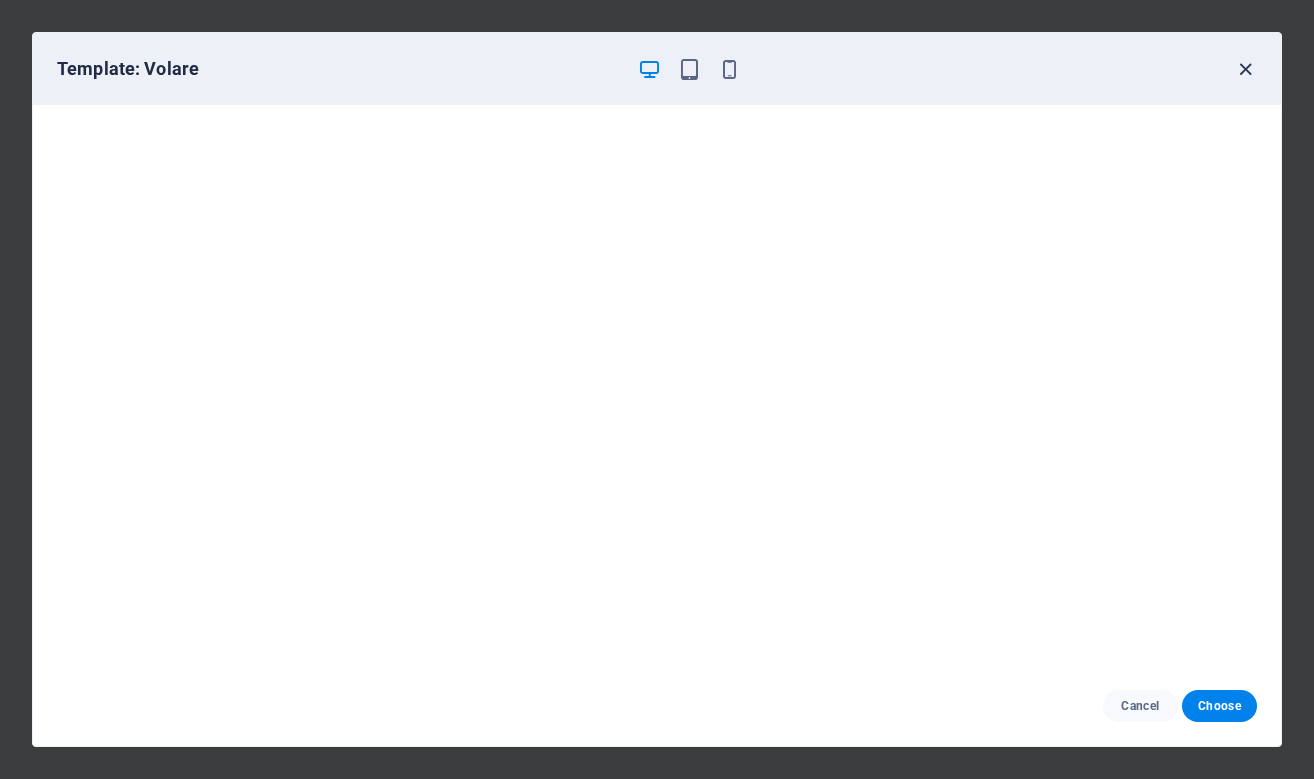 click at bounding box center (1245, 69) 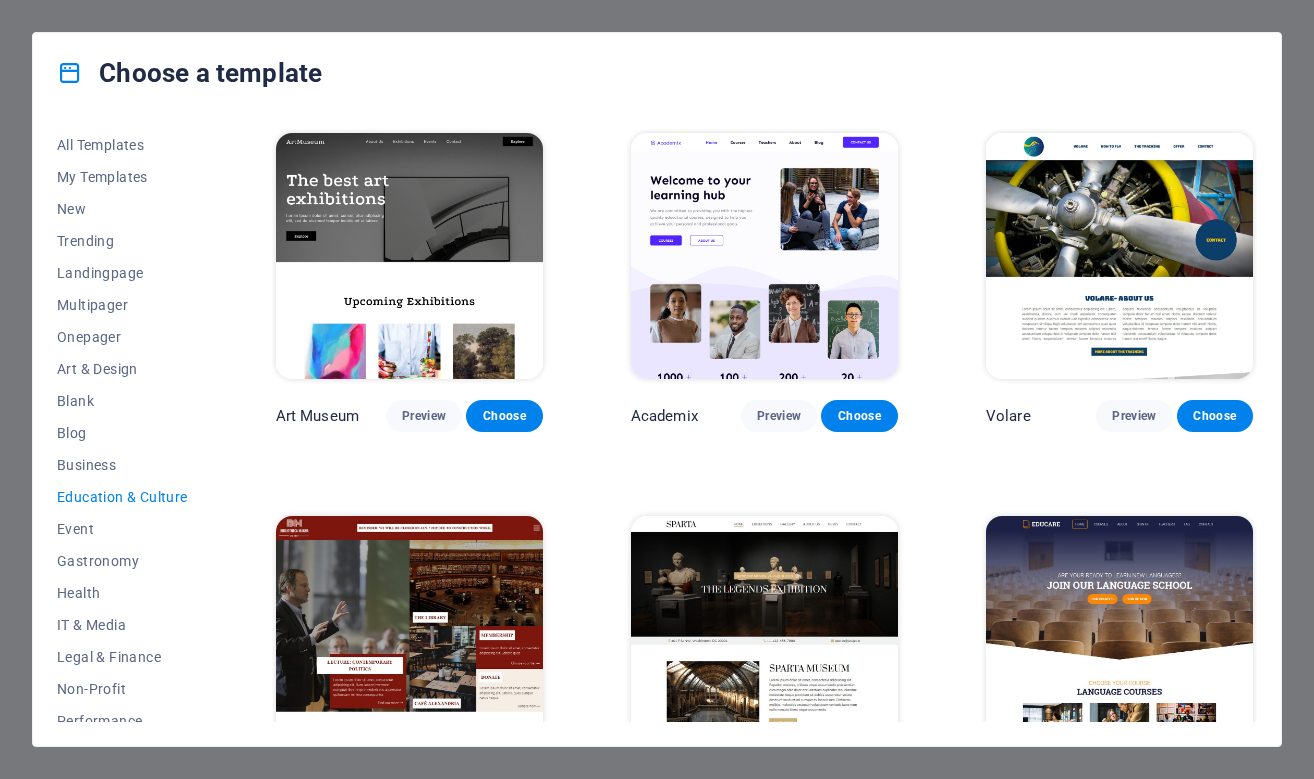 click on "Preview" at bounding box center (424, 799) 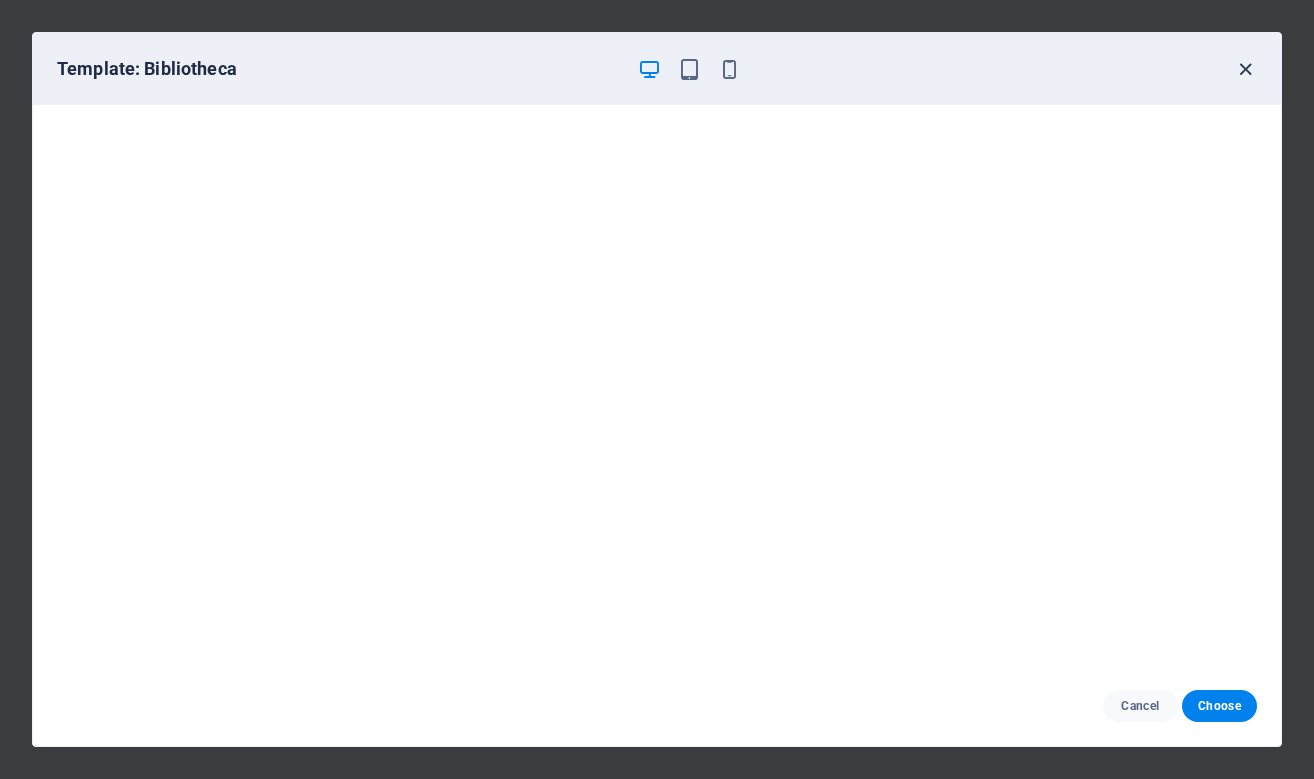 click at bounding box center [1245, 69] 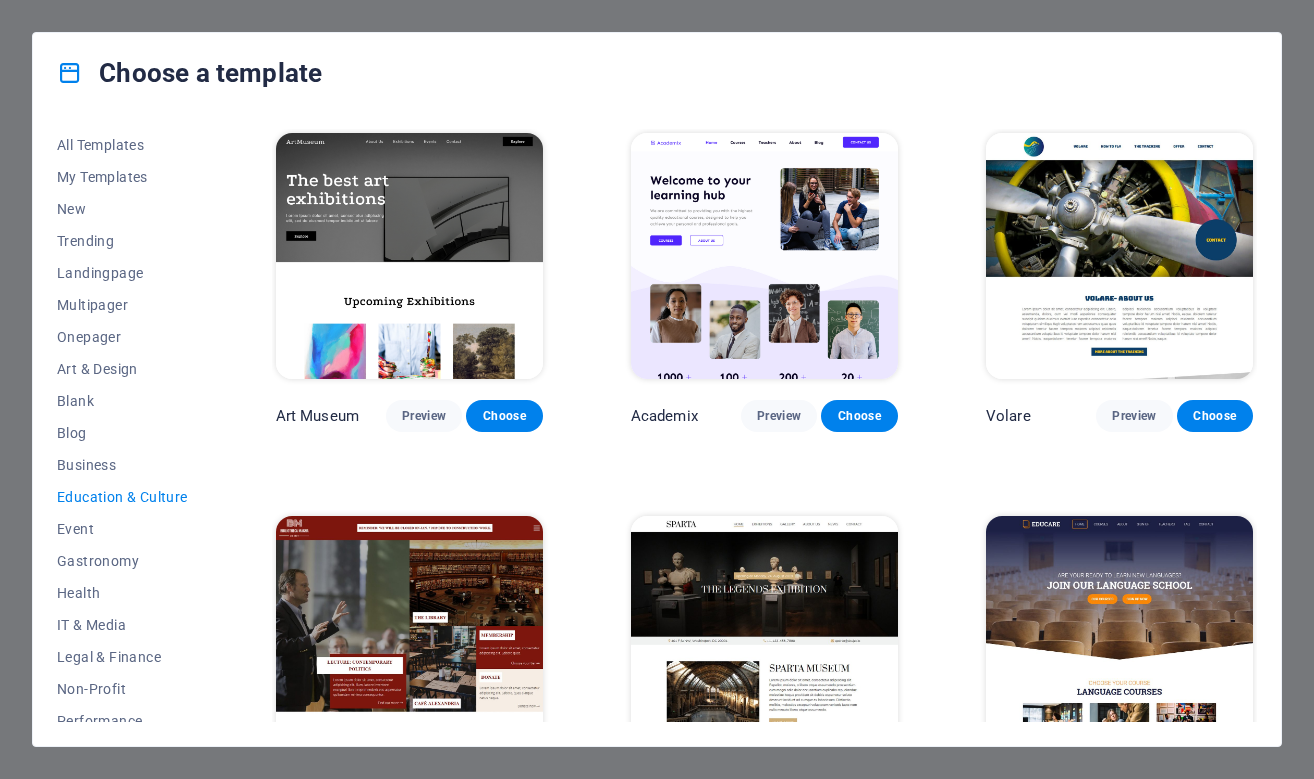 click on "Preview" at bounding box center (1134, 799) 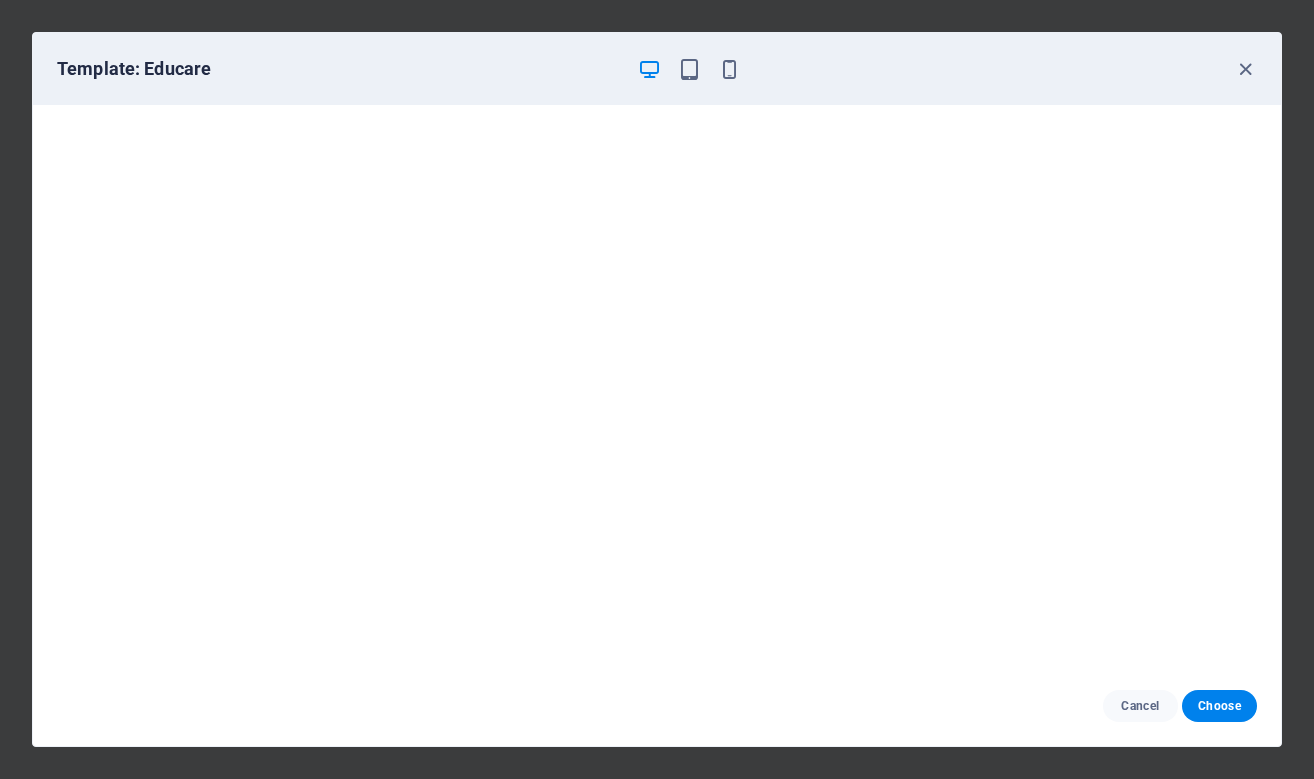 scroll, scrollTop: 4, scrollLeft: 0, axis: vertical 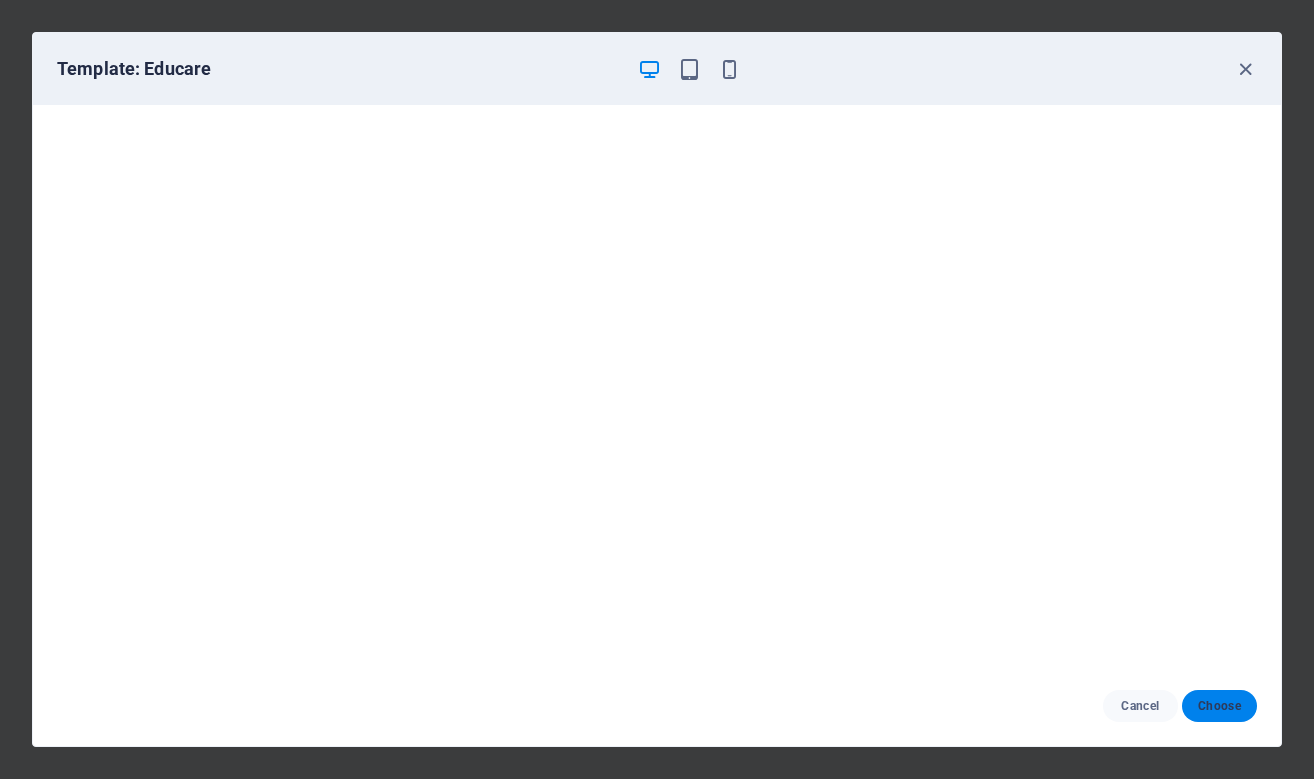 click on "Choose" at bounding box center [1219, 706] 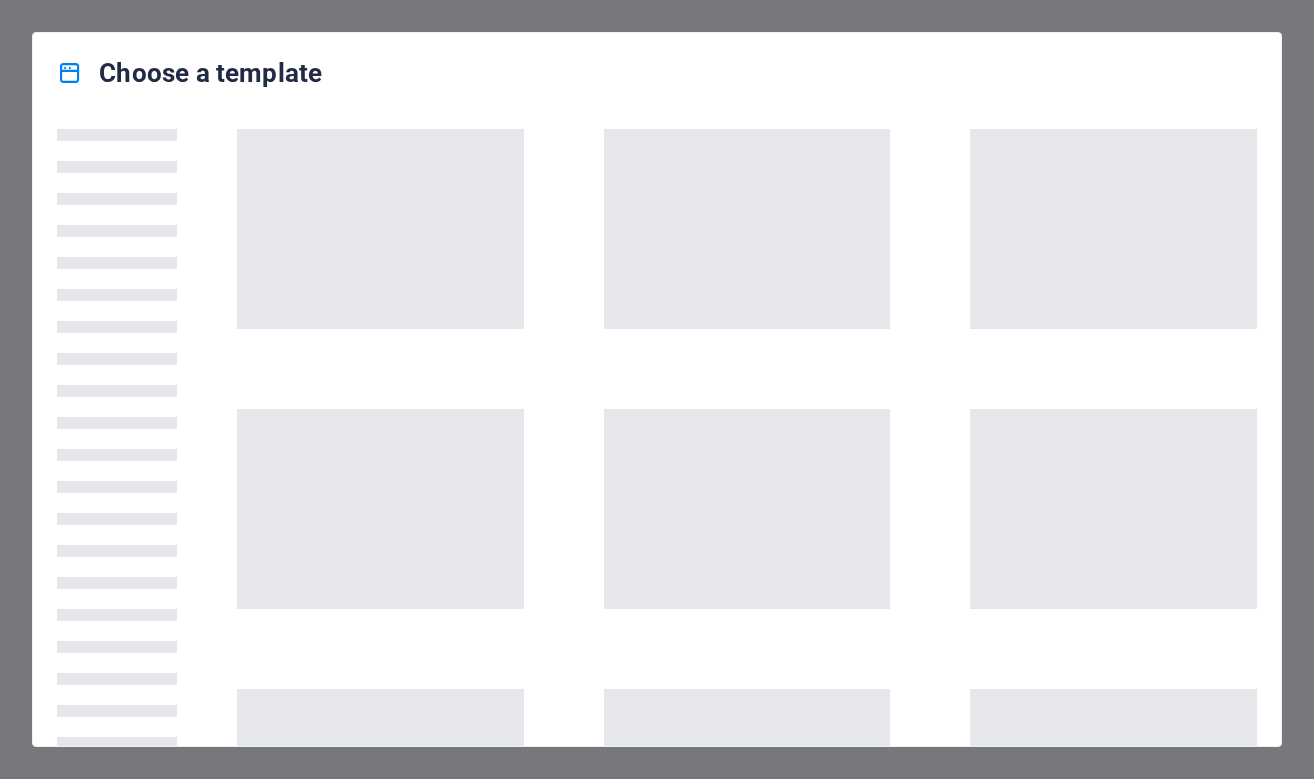 scroll, scrollTop: 0, scrollLeft: 0, axis: both 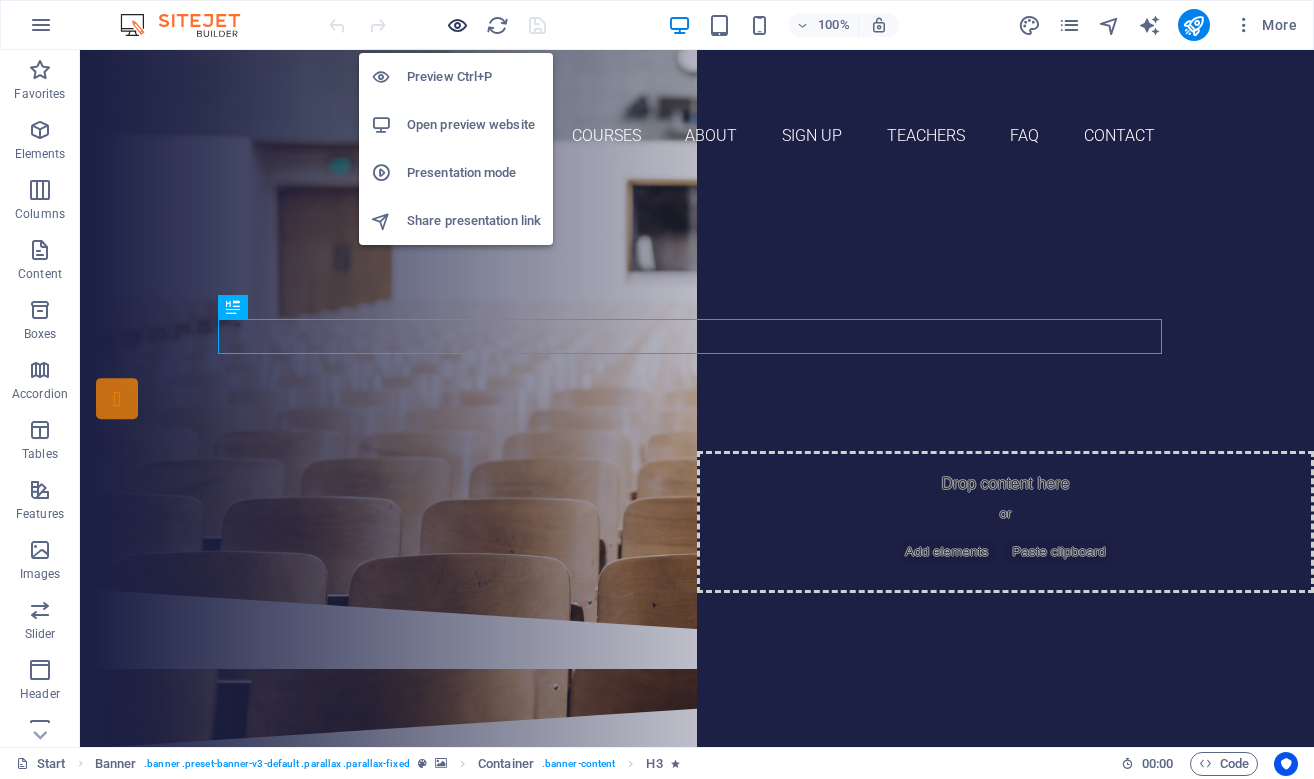 click at bounding box center [457, 25] 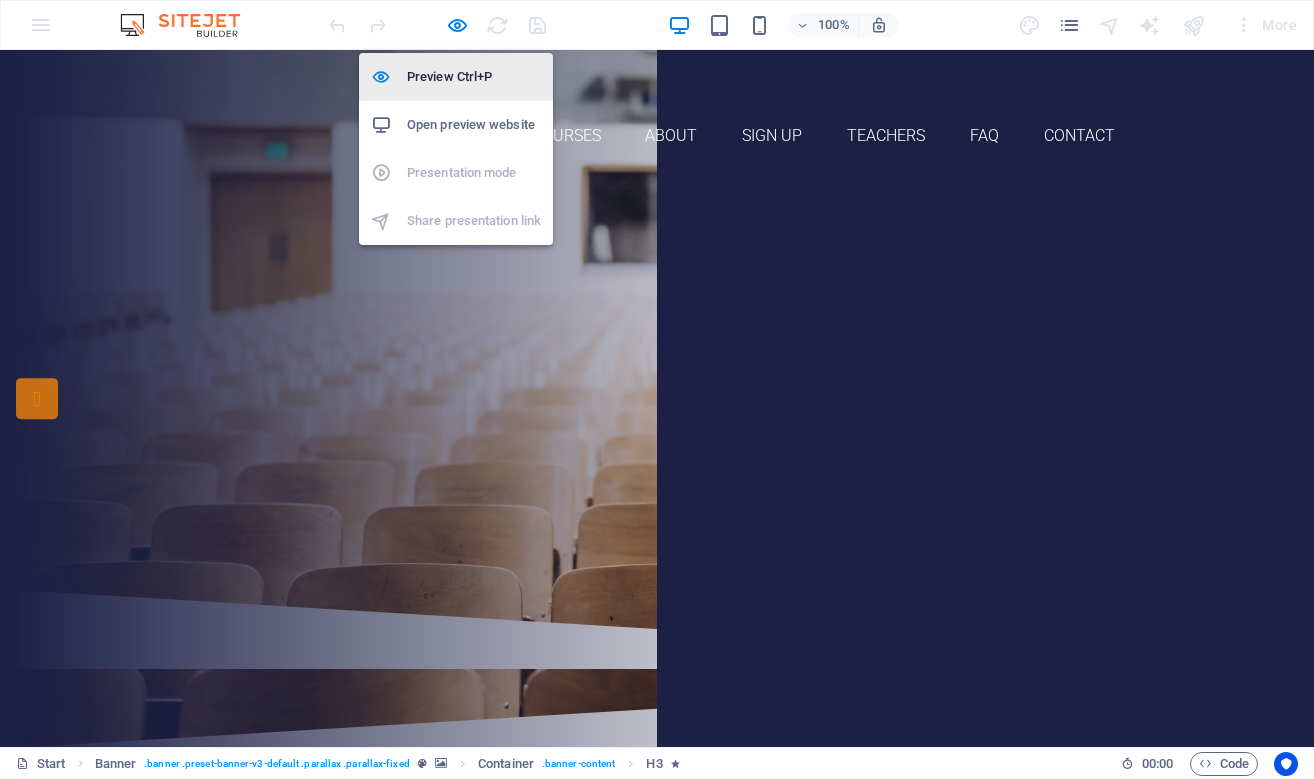 click on "Preview Ctrl+P" at bounding box center [474, 77] 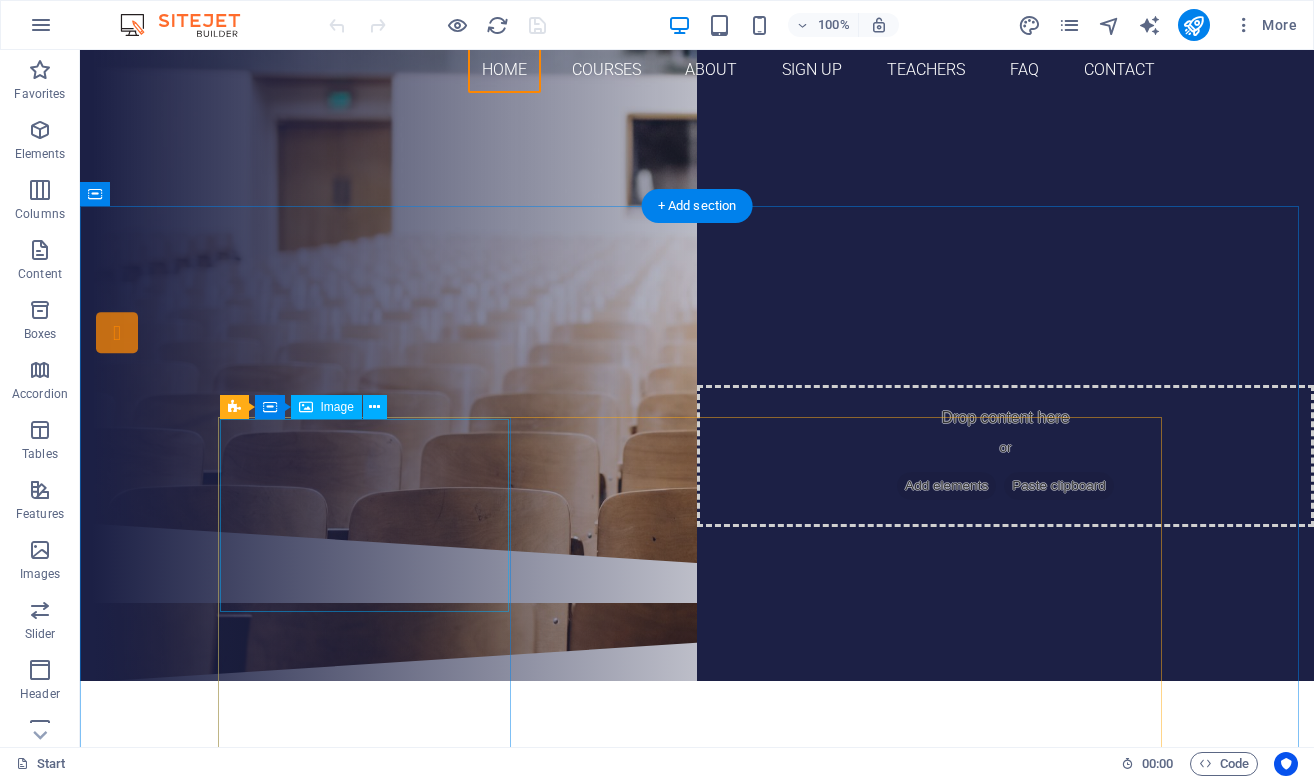 scroll, scrollTop: 0, scrollLeft: 0, axis: both 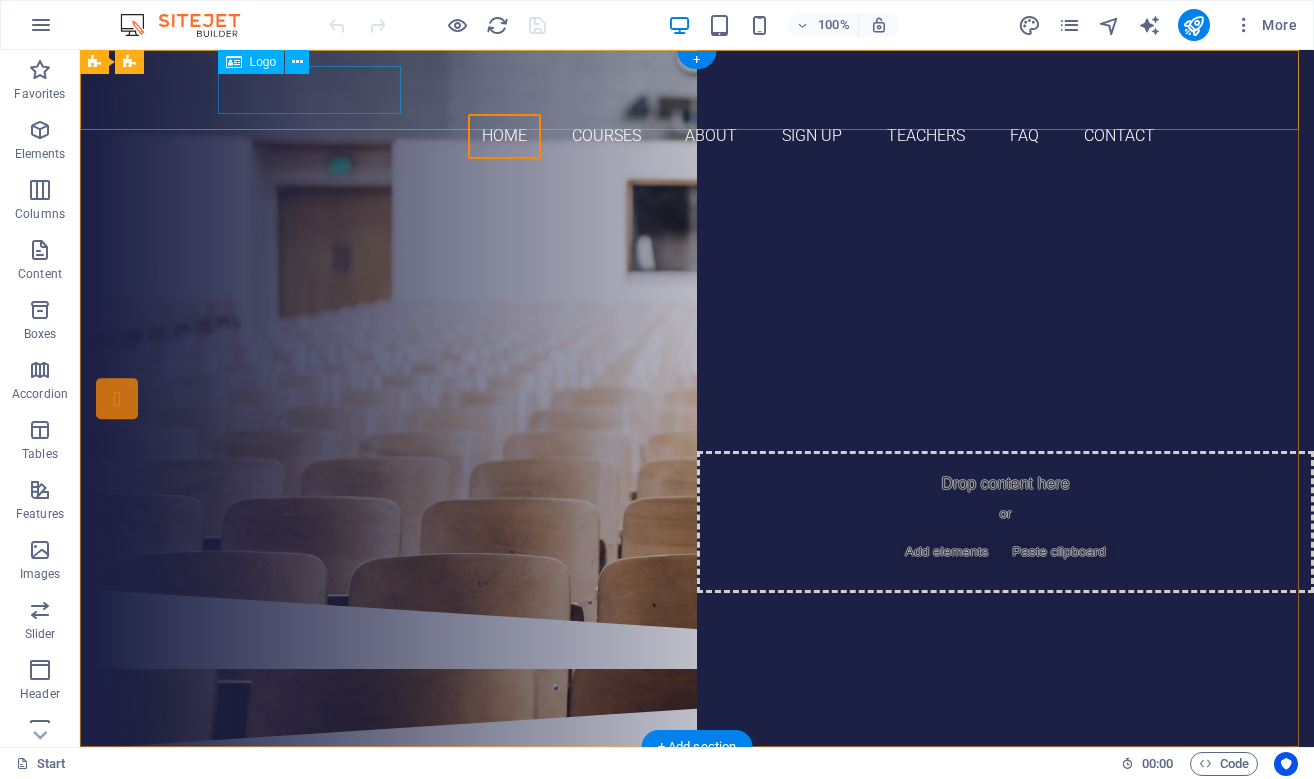 click at bounding box center [697, 90] 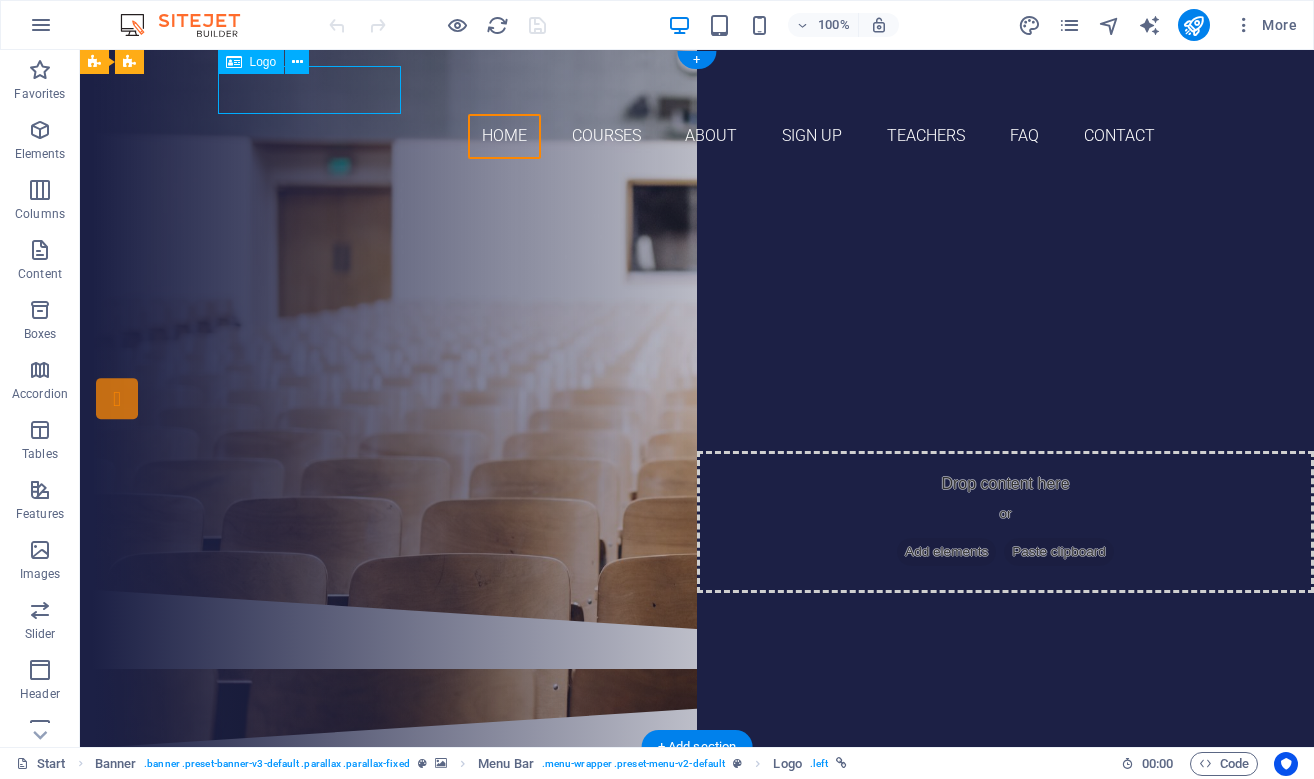 click at bounding box center [697, 90] 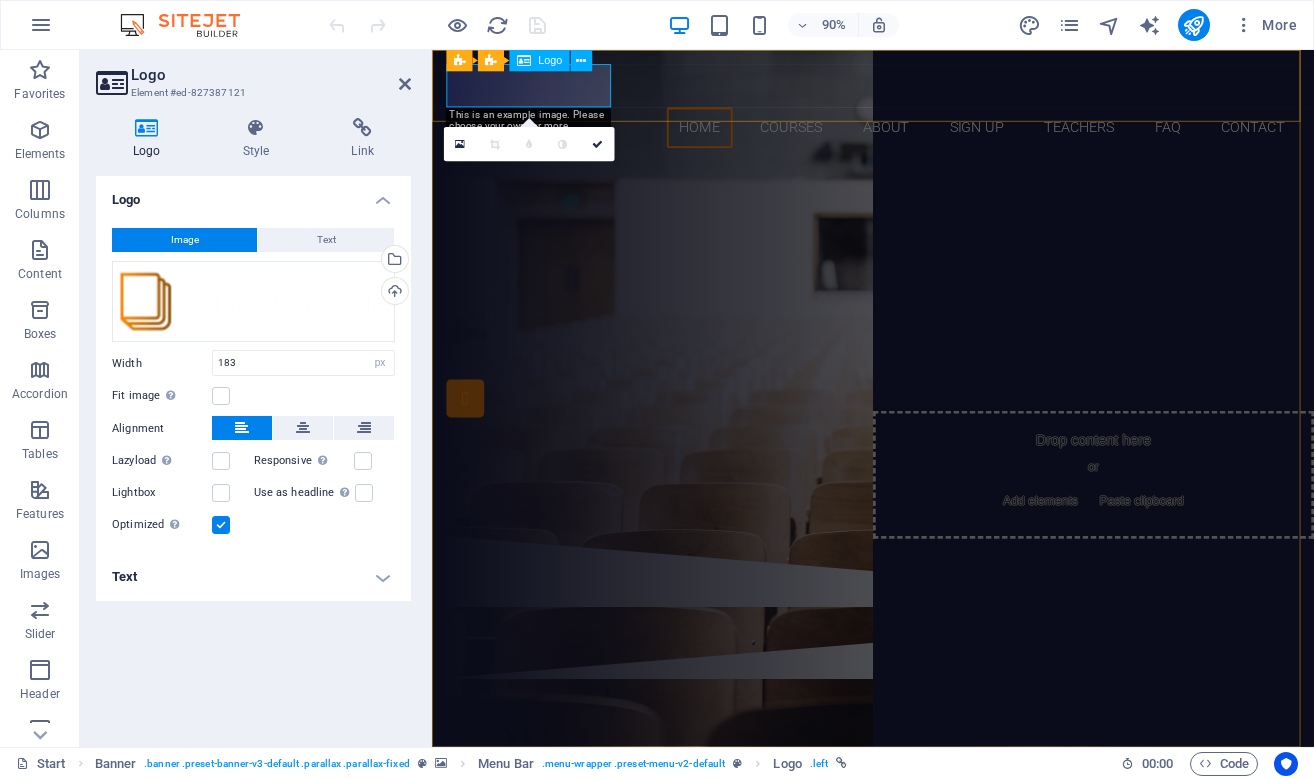 click at bounding box center (922, 90) 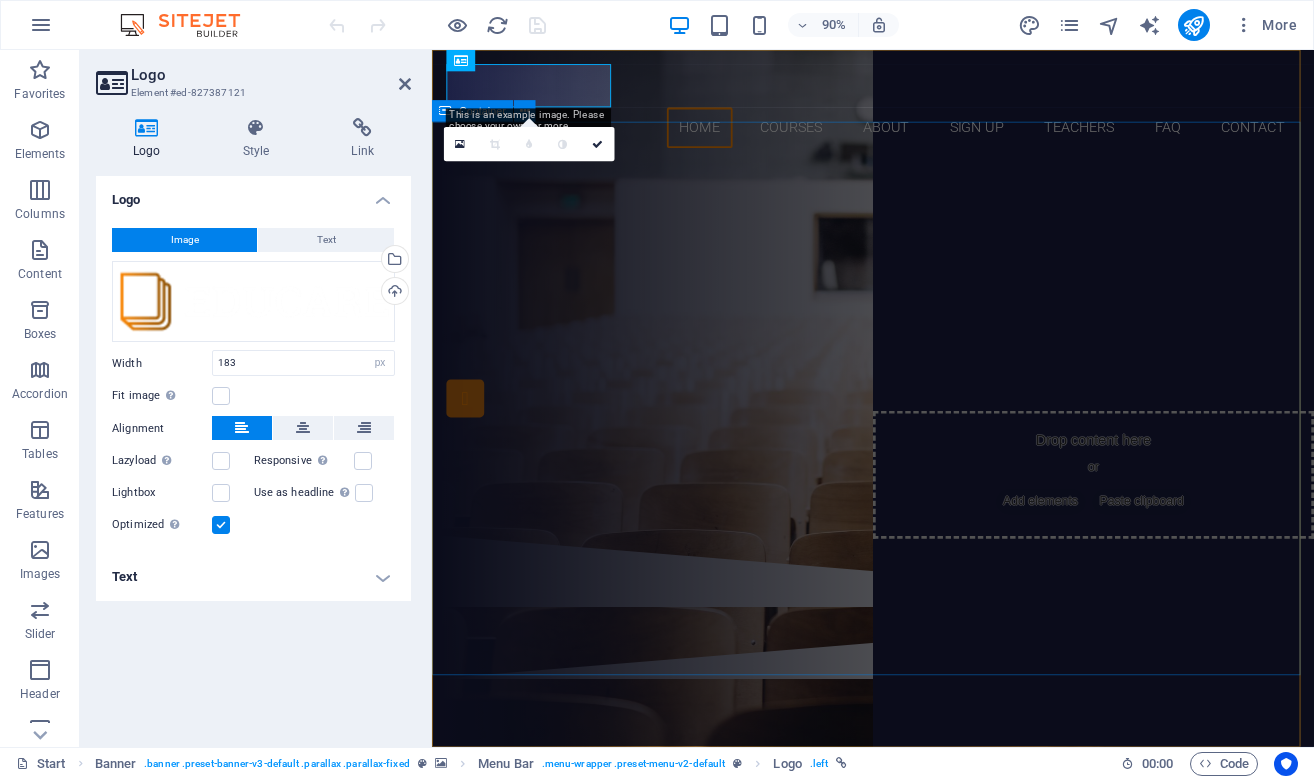 click on "Are you ready to learn new languages? Join our Language School Our Courses Sign up now" at bounding box center (922, 382) 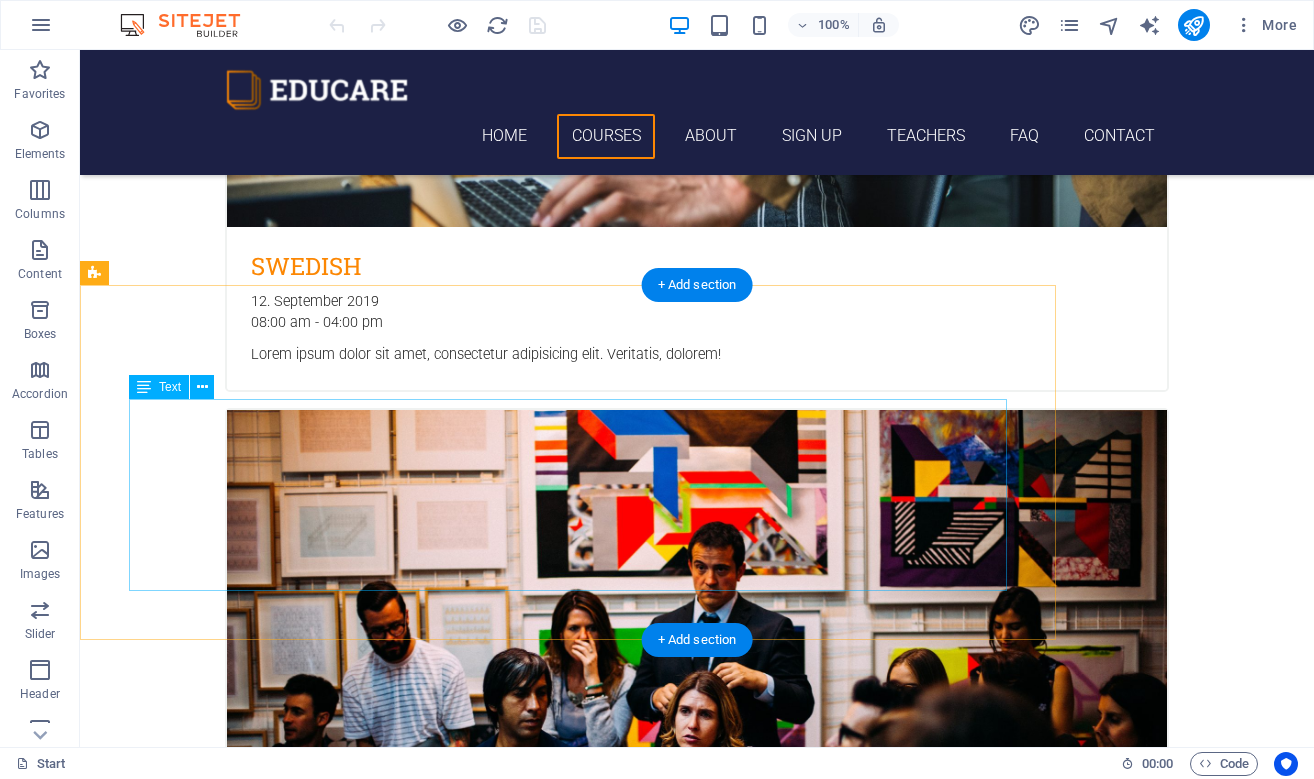 scroll, scrollTop: 2129, scrollLeft: 0, axis: vertical 